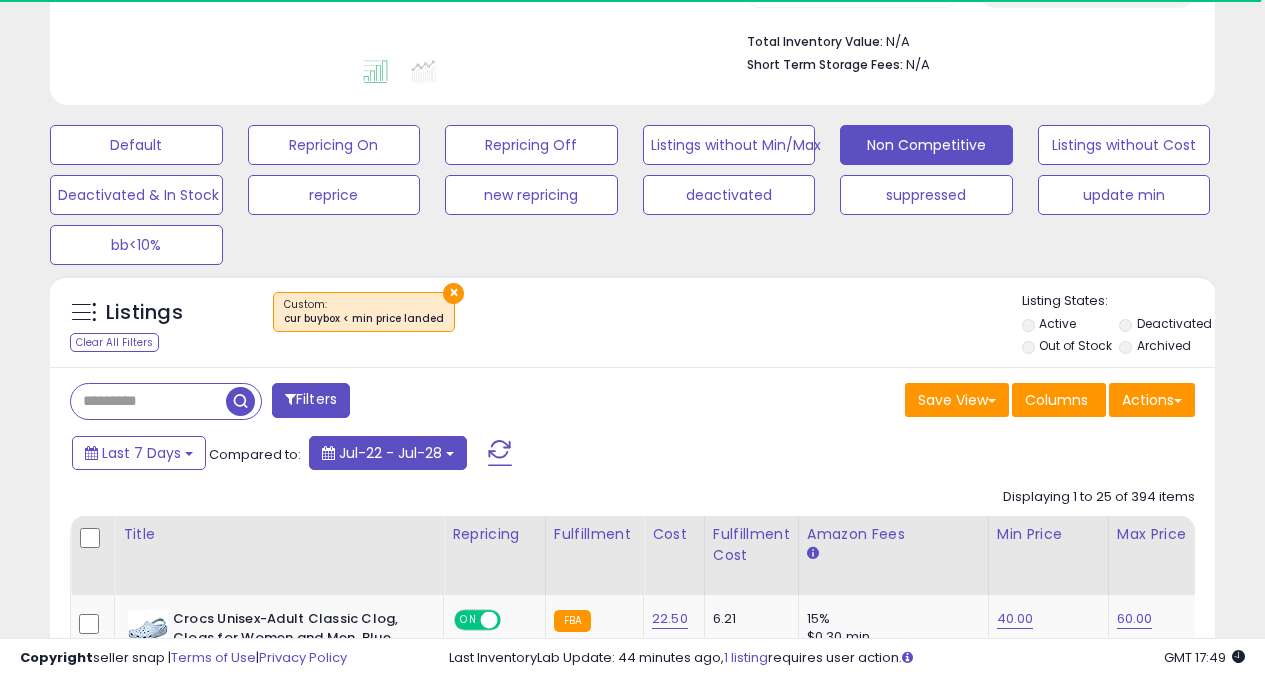 scroll, scrollTop: 506, scrollLeft: 0, axis: vertical 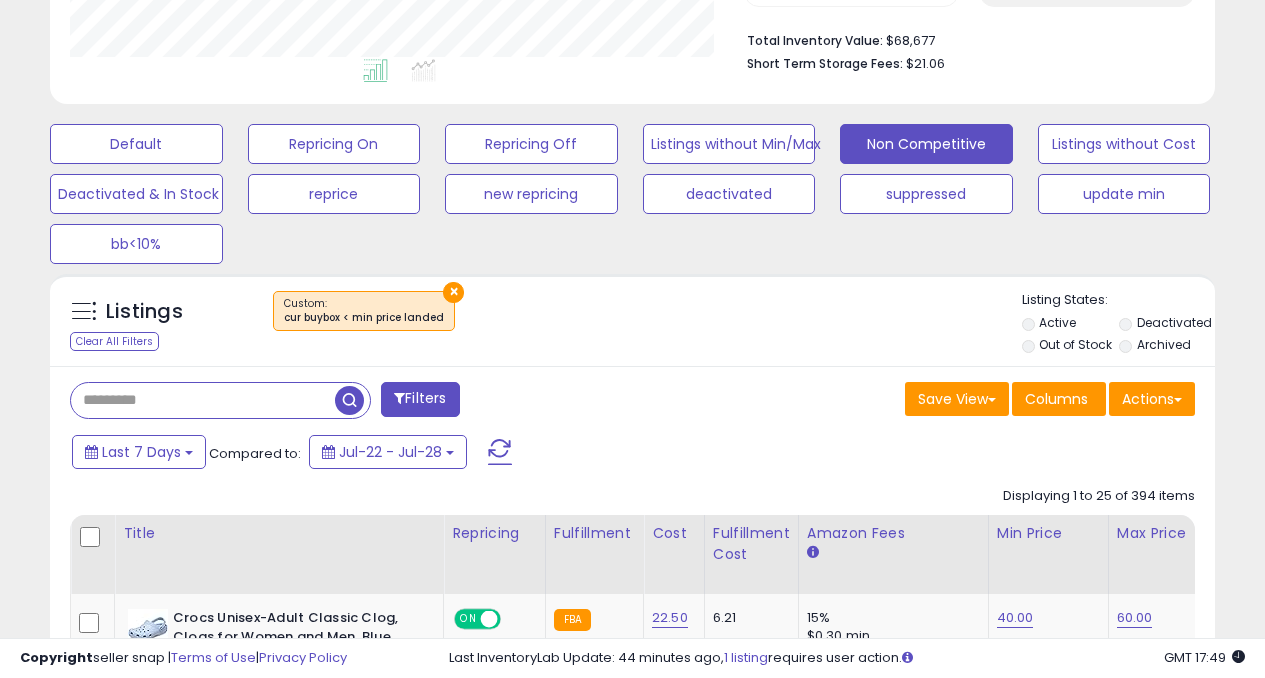 click at bounding box center [203, 400] 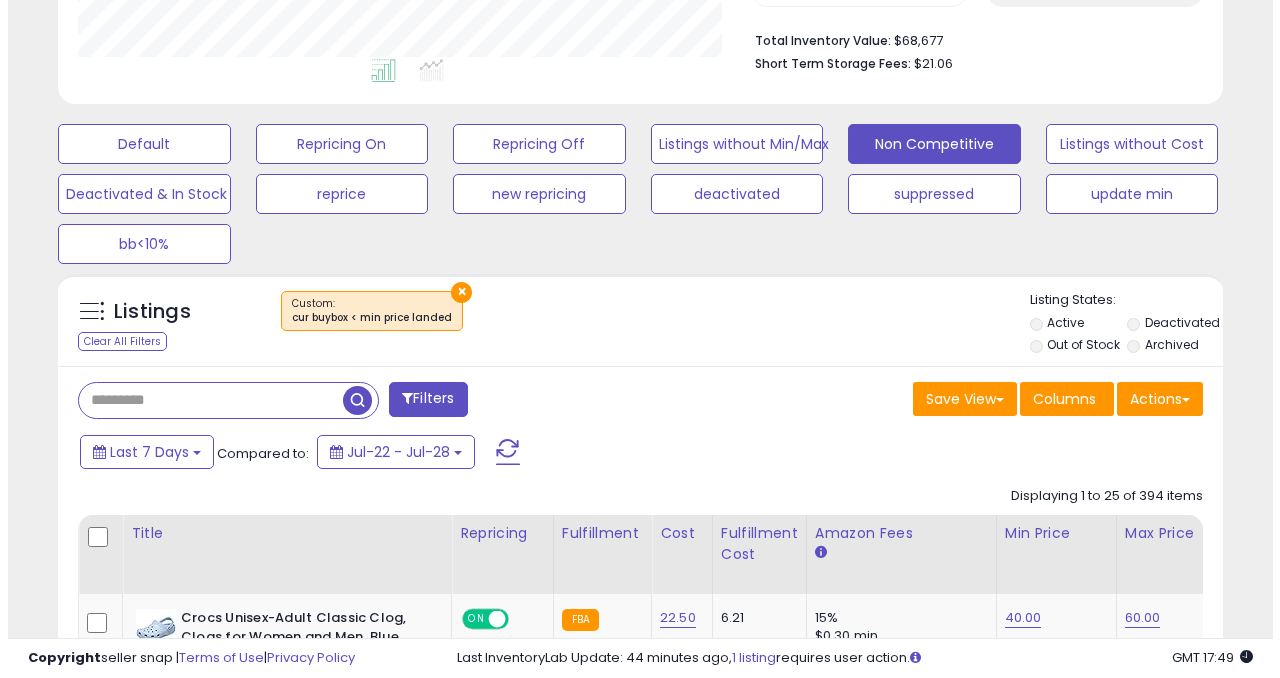scroll, scrollTop: 410, scrollLeft: 673, axis: both 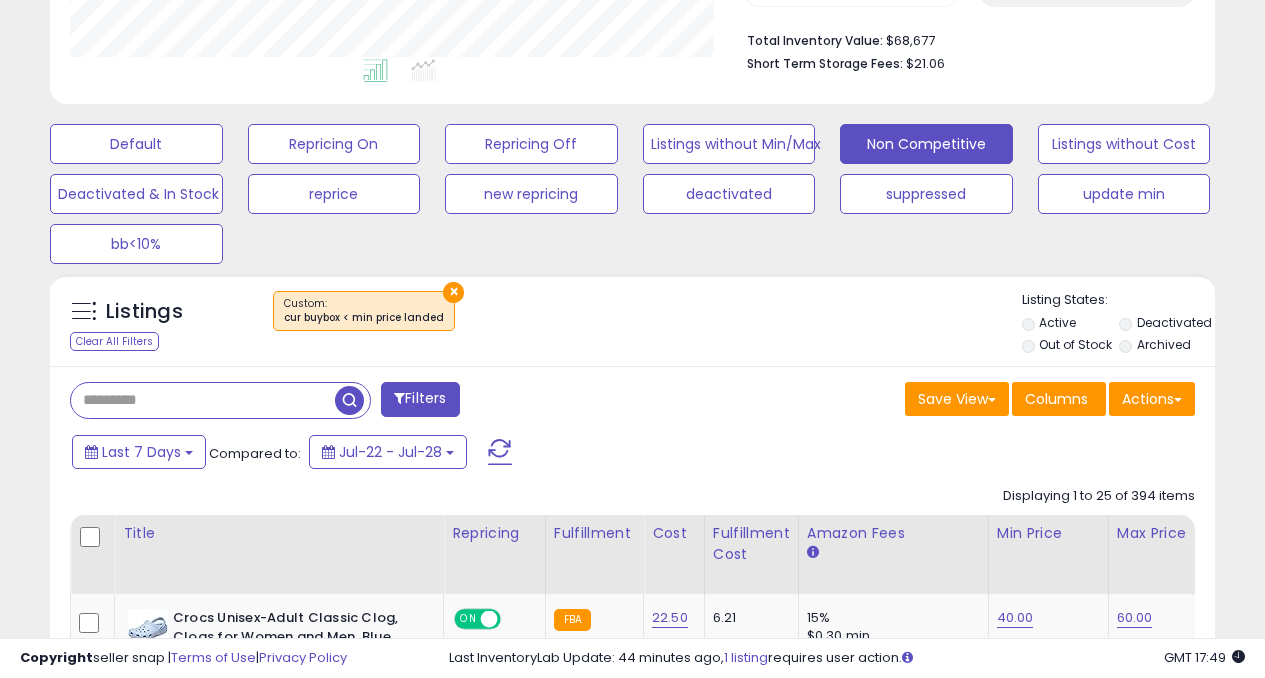 click on "×" at bounding box center (453, 292) 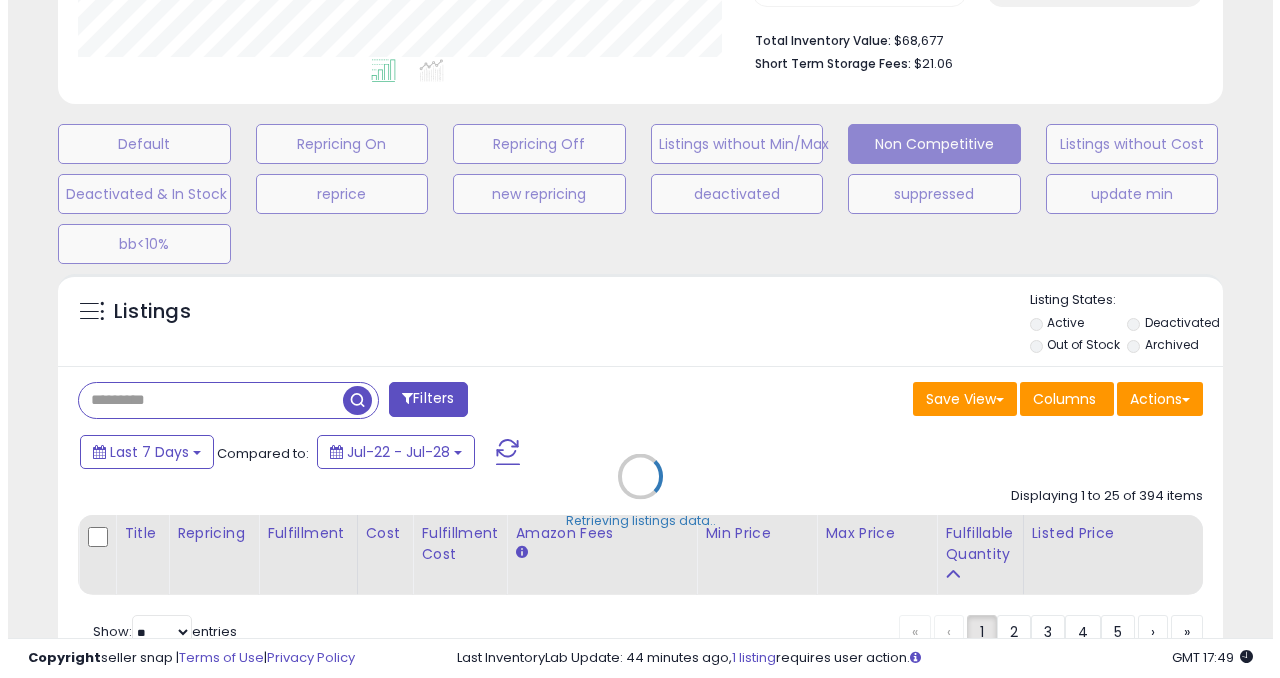 scroll, scrollTop: 999590, scrollLeft: 999317, axis: both 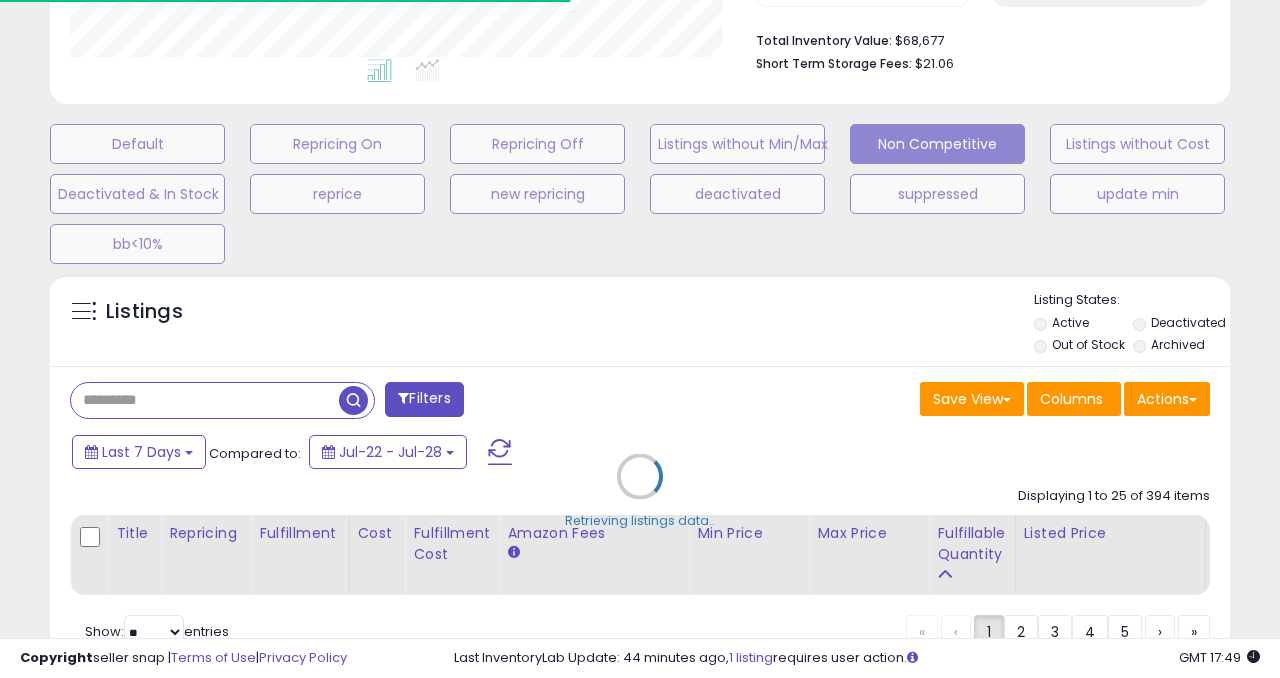 click on "Retrieving listings data.." at bounding box center (640, 491) 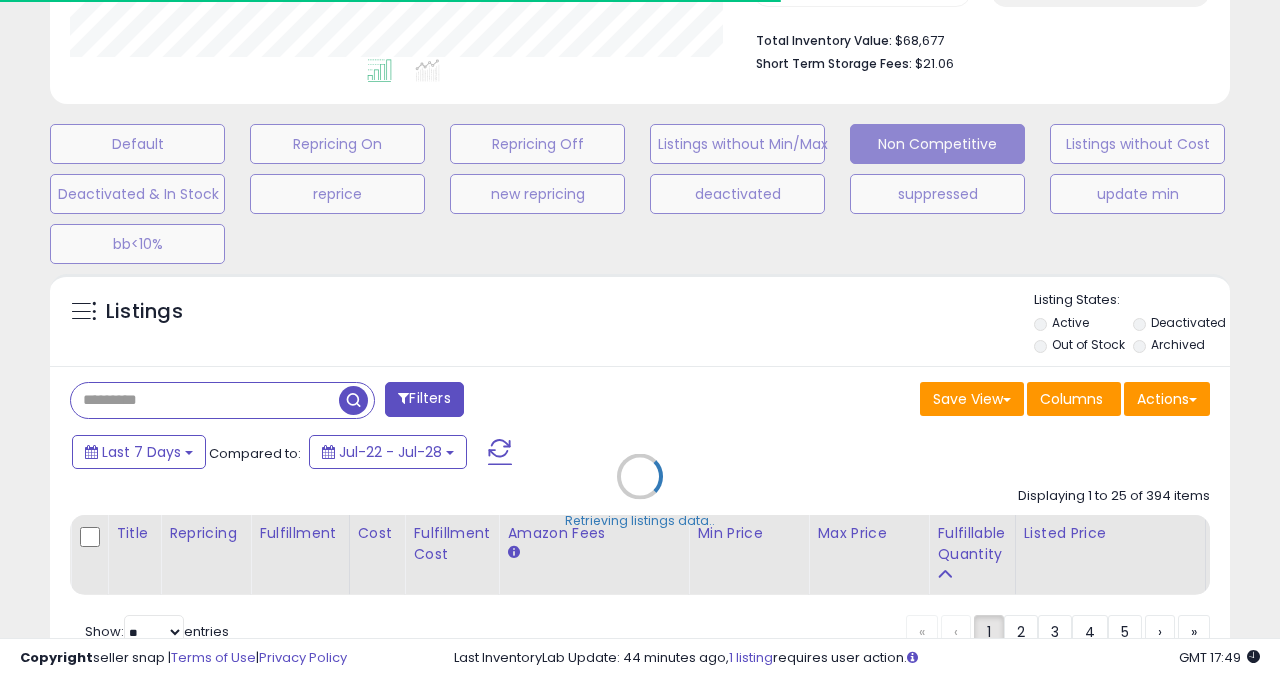 click on "Retrieving listings data.." at bounding box center (640, 491) 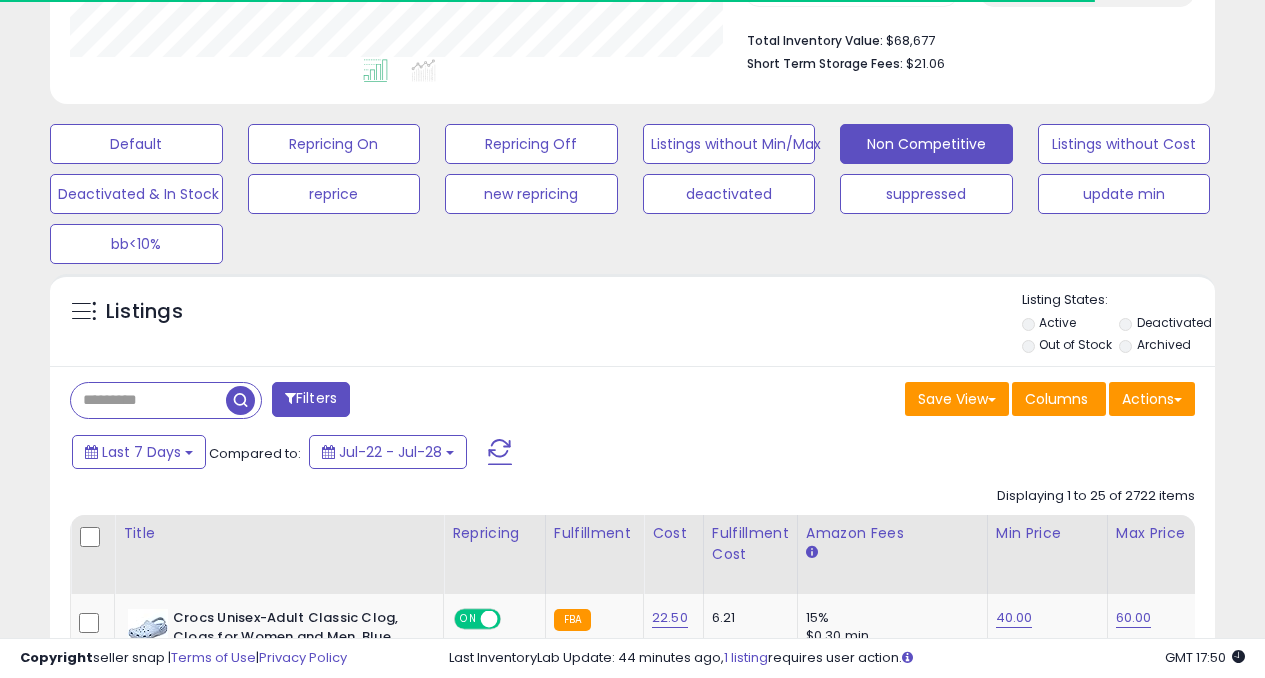 scroll, scrollTop: 410, scrollLeft: 673, axis: both 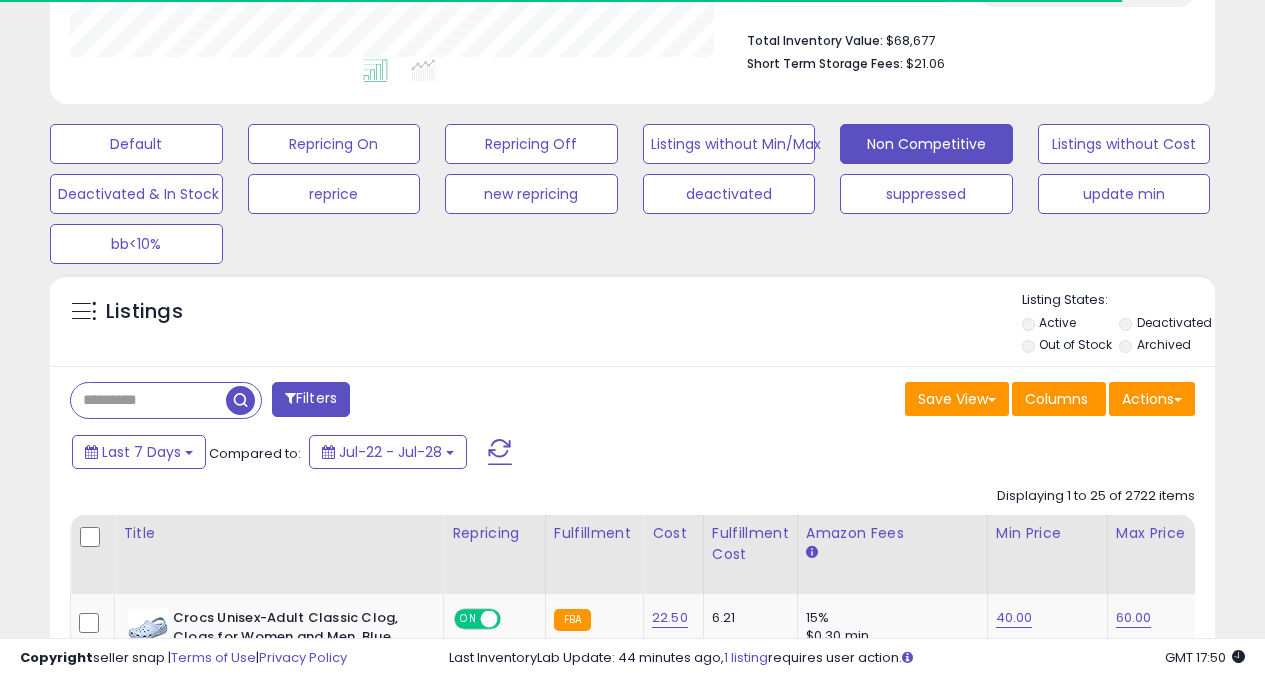 drag, startPoint x: 254, startPoint y: 400, endPoint x: 109, endPoint y: 398, distance: 145.0138 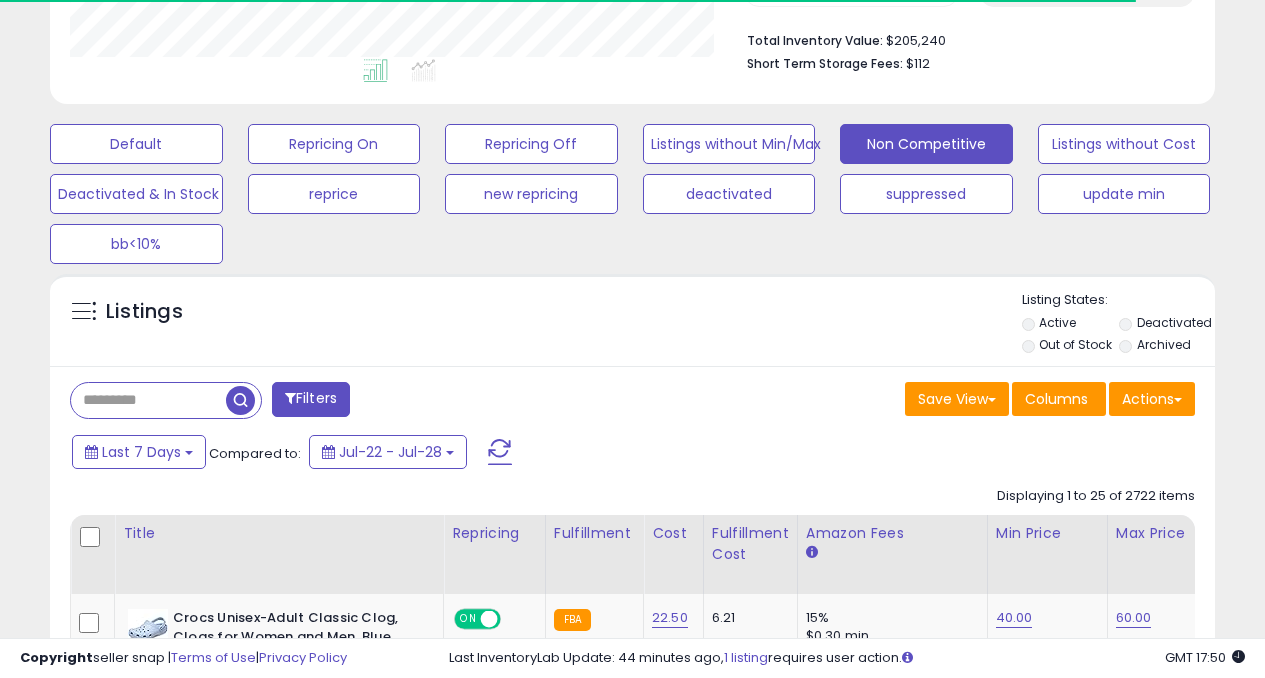 click at bounding box center [148, 400] 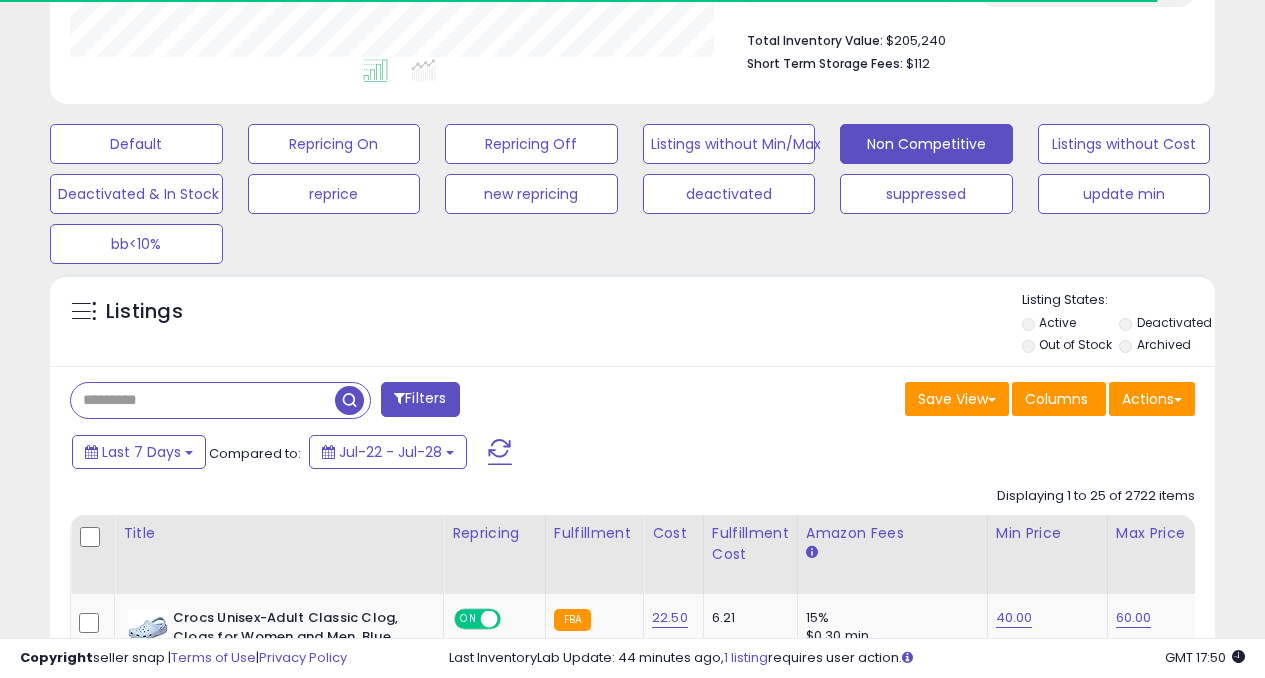 paste on "**********" 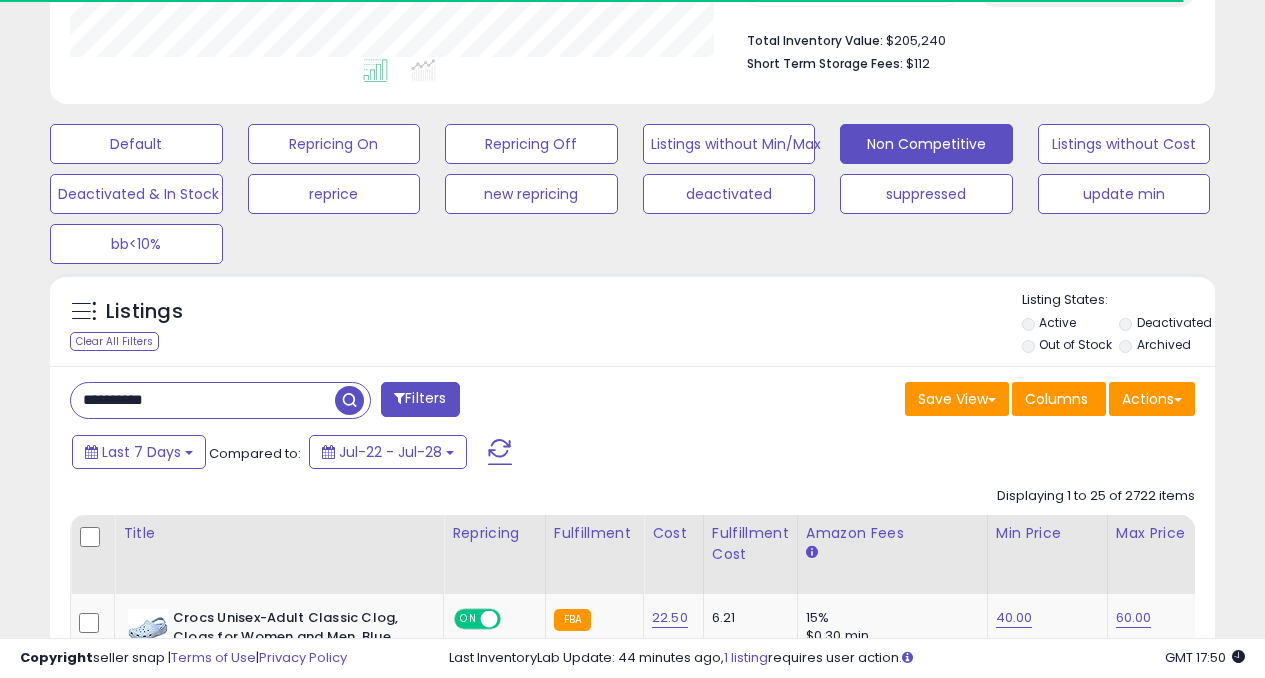 type on "**********" 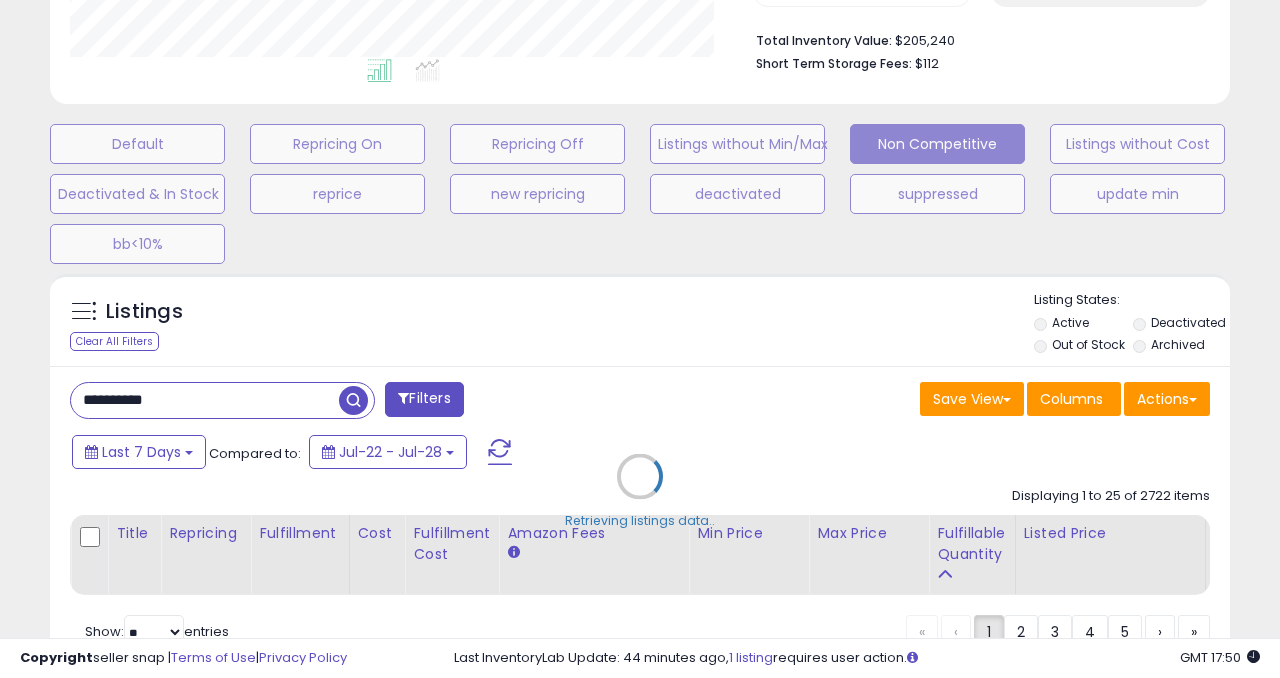 scroll, scrollTop: 0, scrollLeft: 0, axis: both 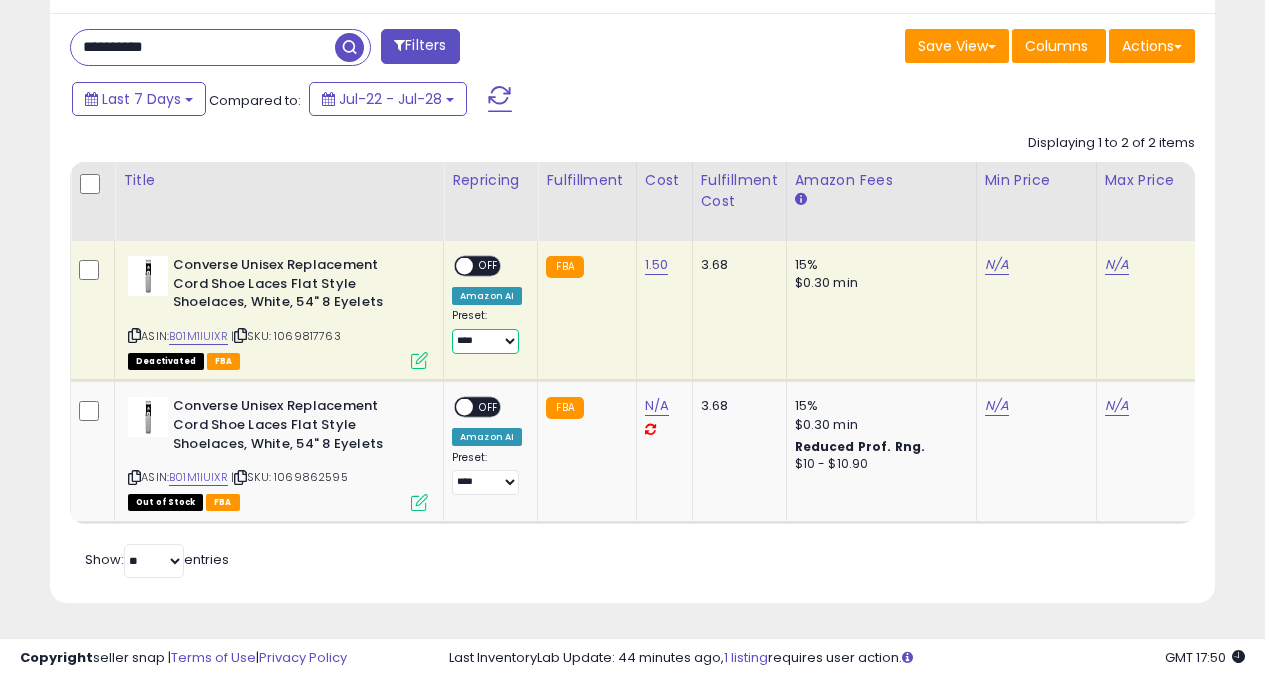 click on "**********" at bounding box center [485, 341] 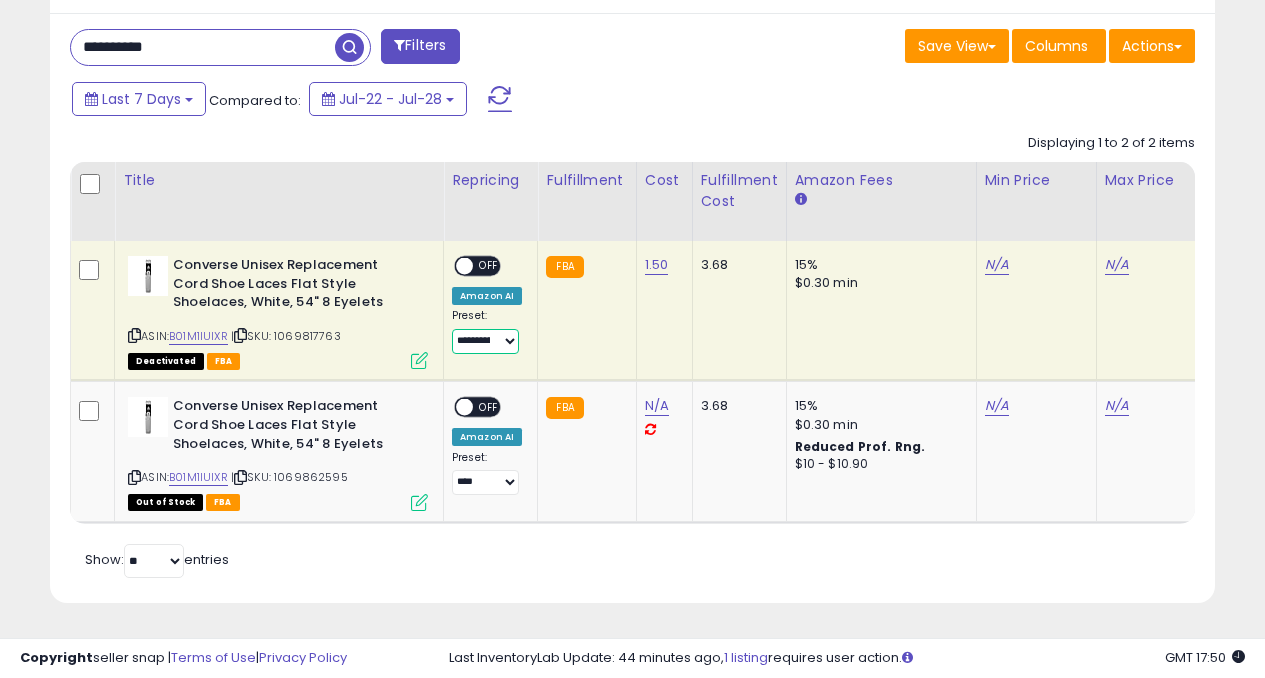 click on "**********" at bounding box center [485, 341] 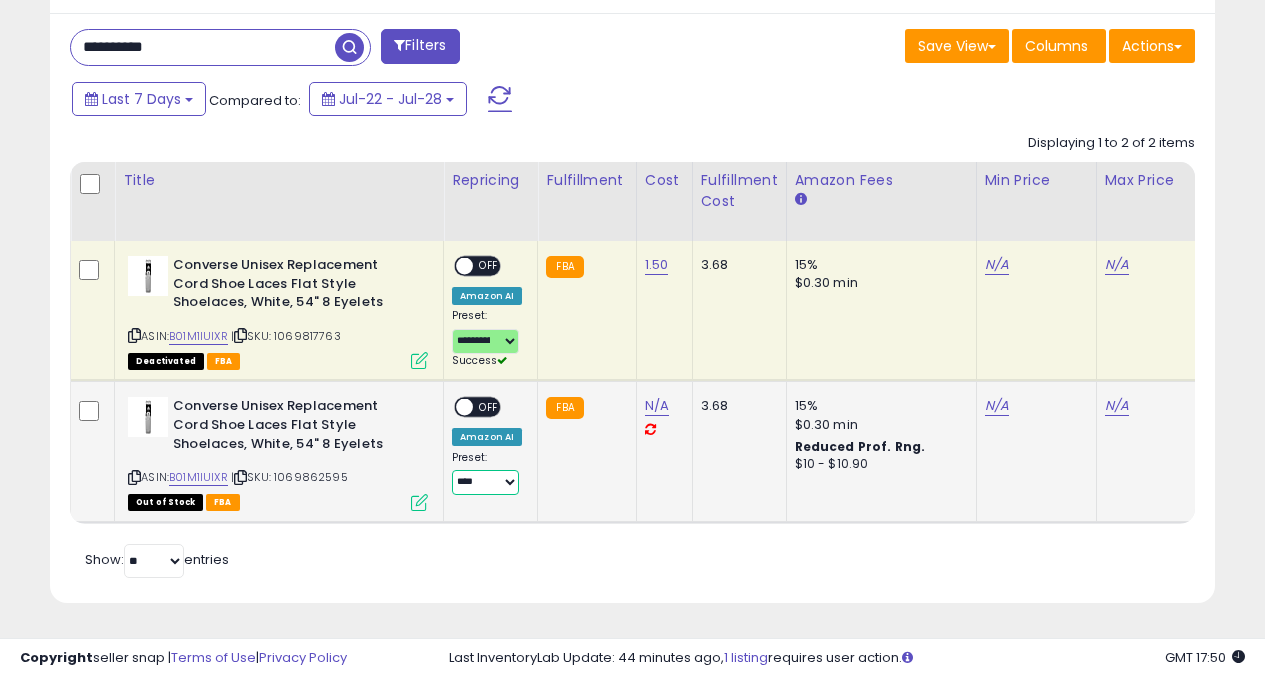 click on "**********" at bounding box center (485, 482) 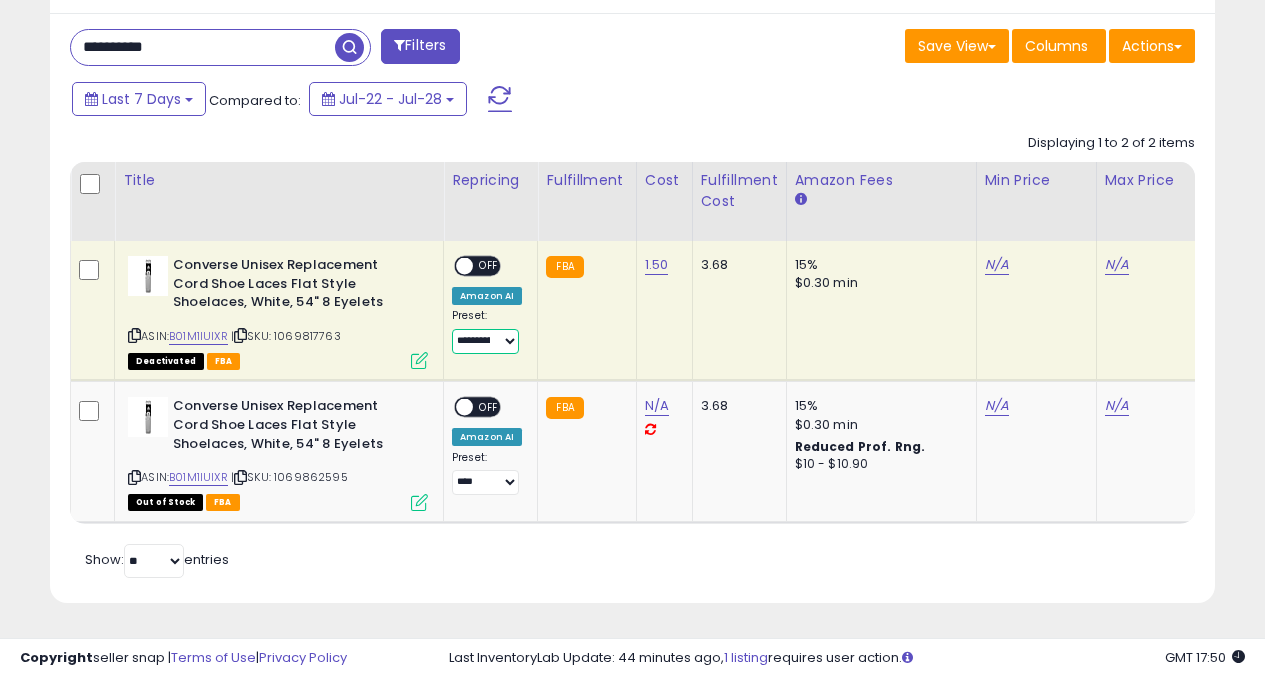 click on "**********" at bounding box center (485, 341) 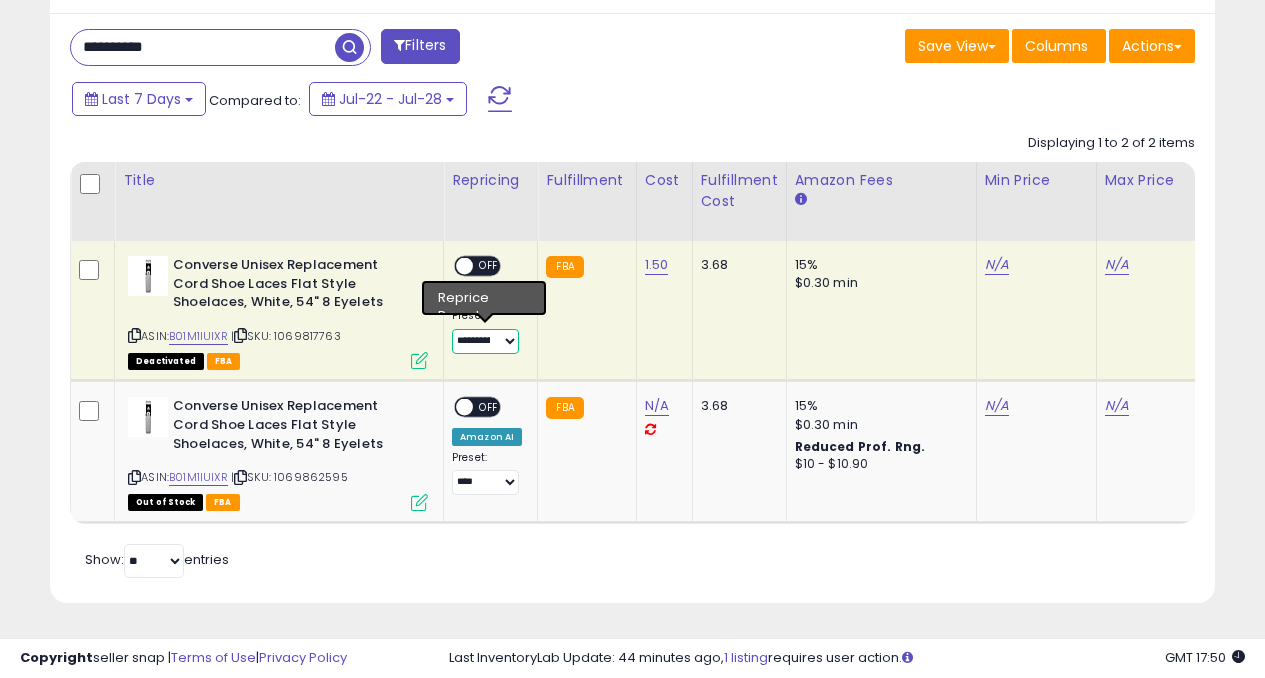 select on "**********" 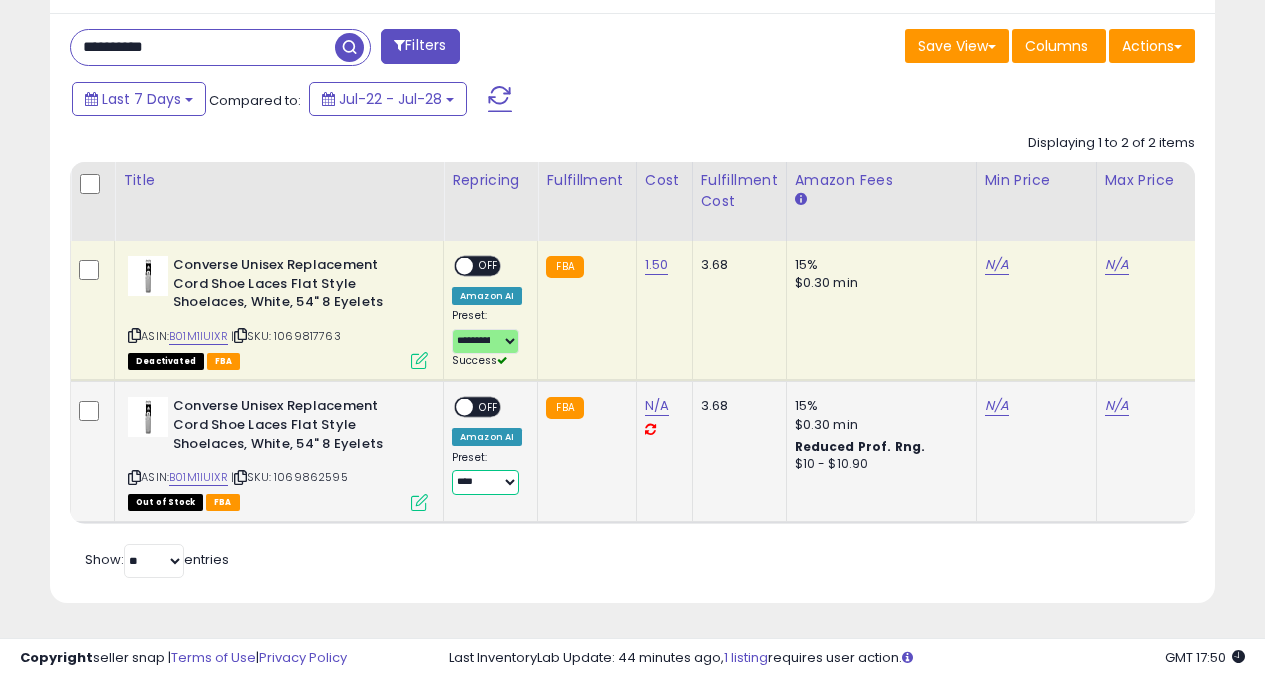click on "**********" at bounding box center (485, 482) 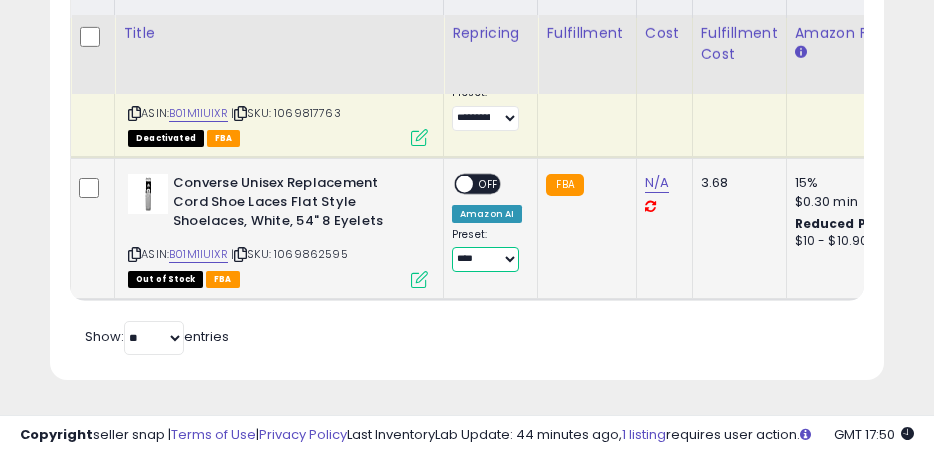 click on "**********" at bounding box center (485, 259) 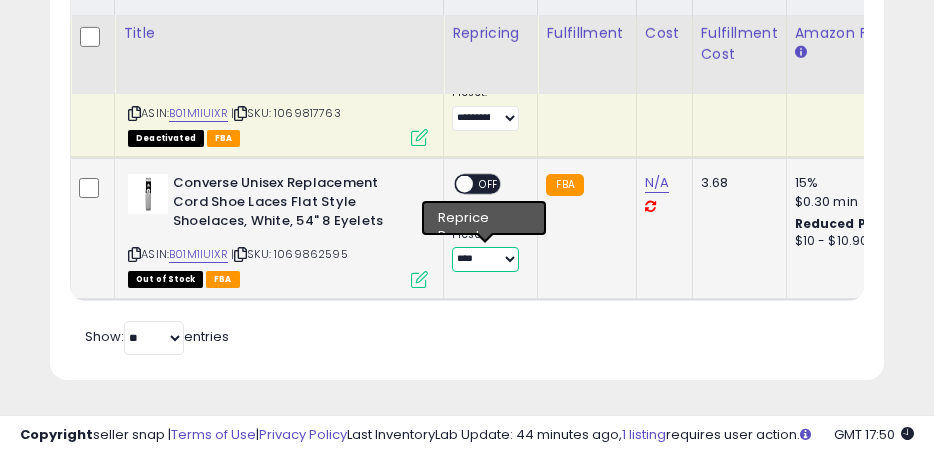 select on "**********" 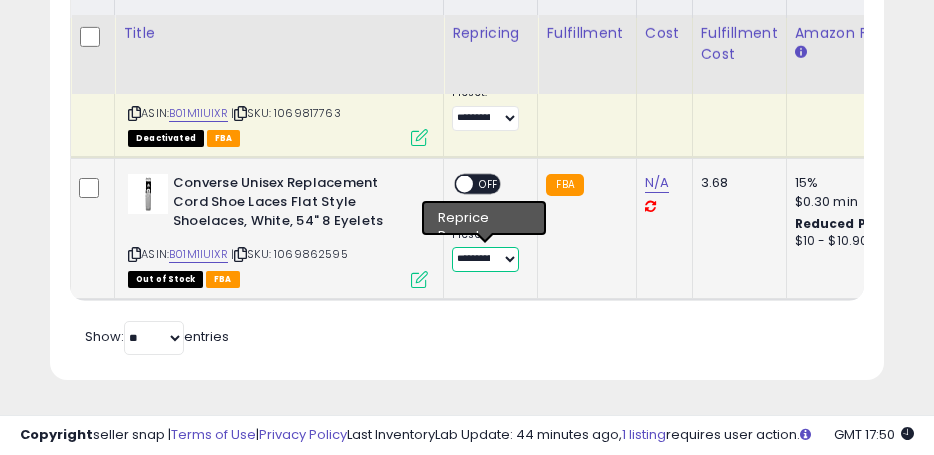 click on "**********" at bounding box center [485, 259] 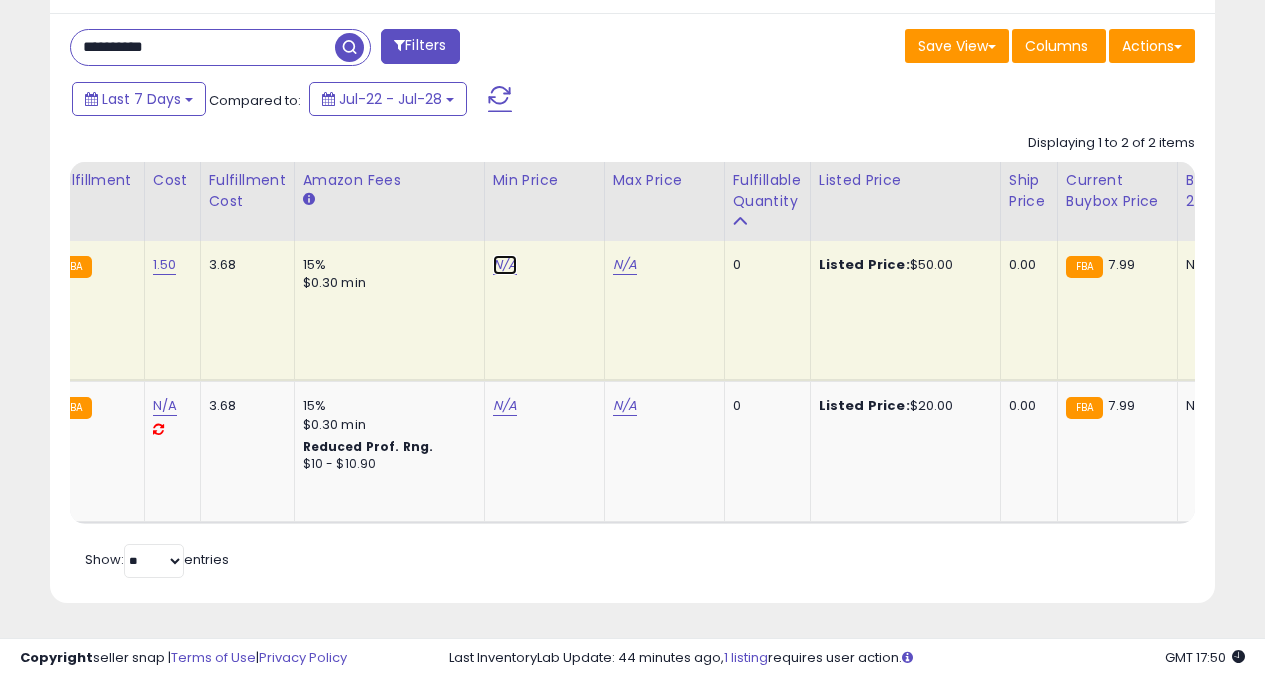 click on "N/A" at bounding box center (505, 265) 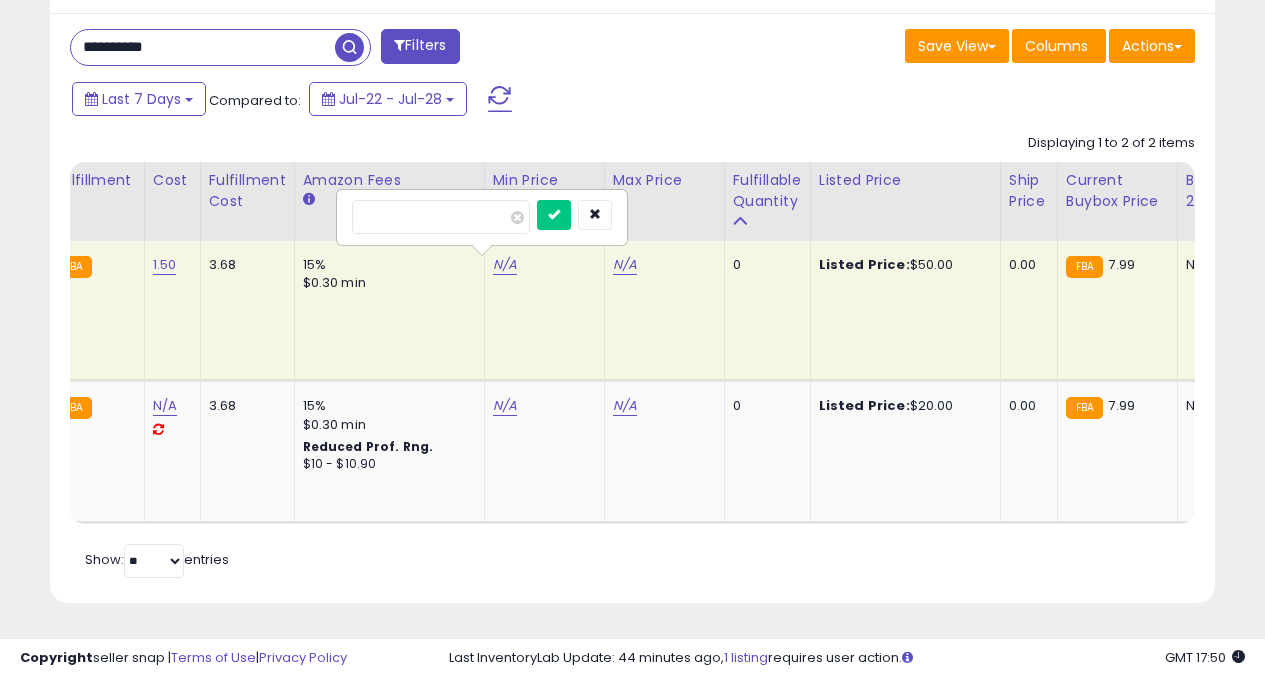 type on "****" 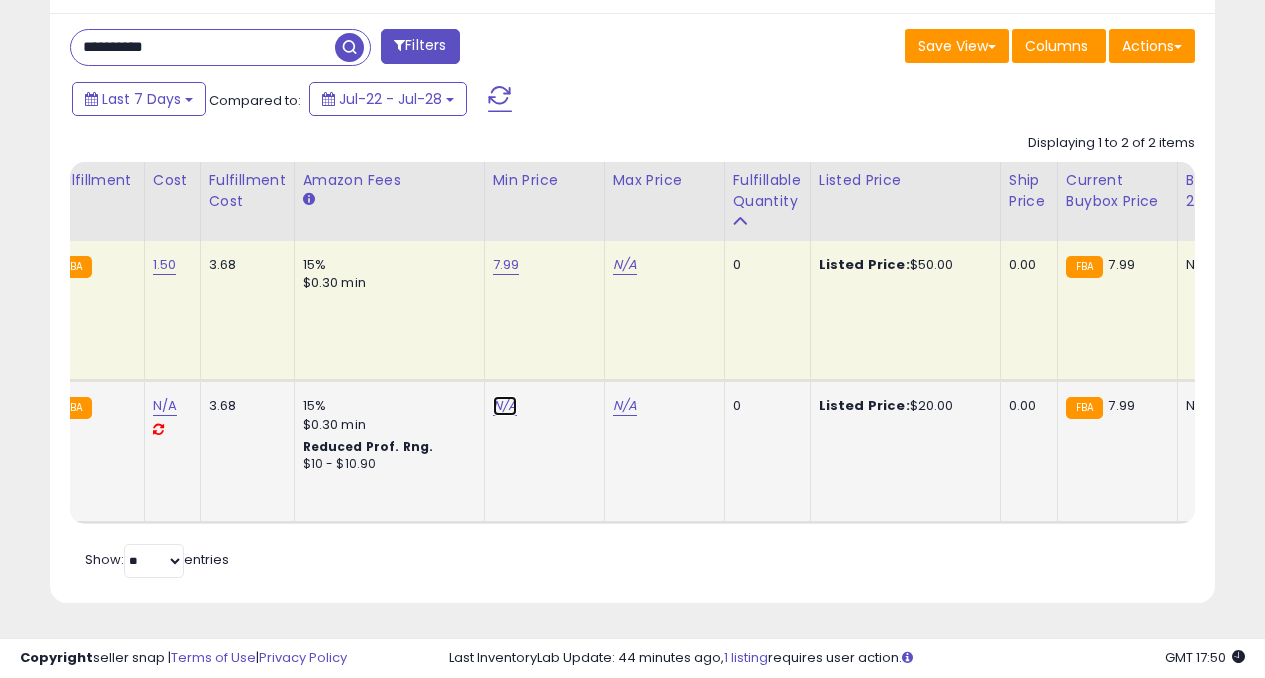 click on "N/A" at bounding box center [505, 406] 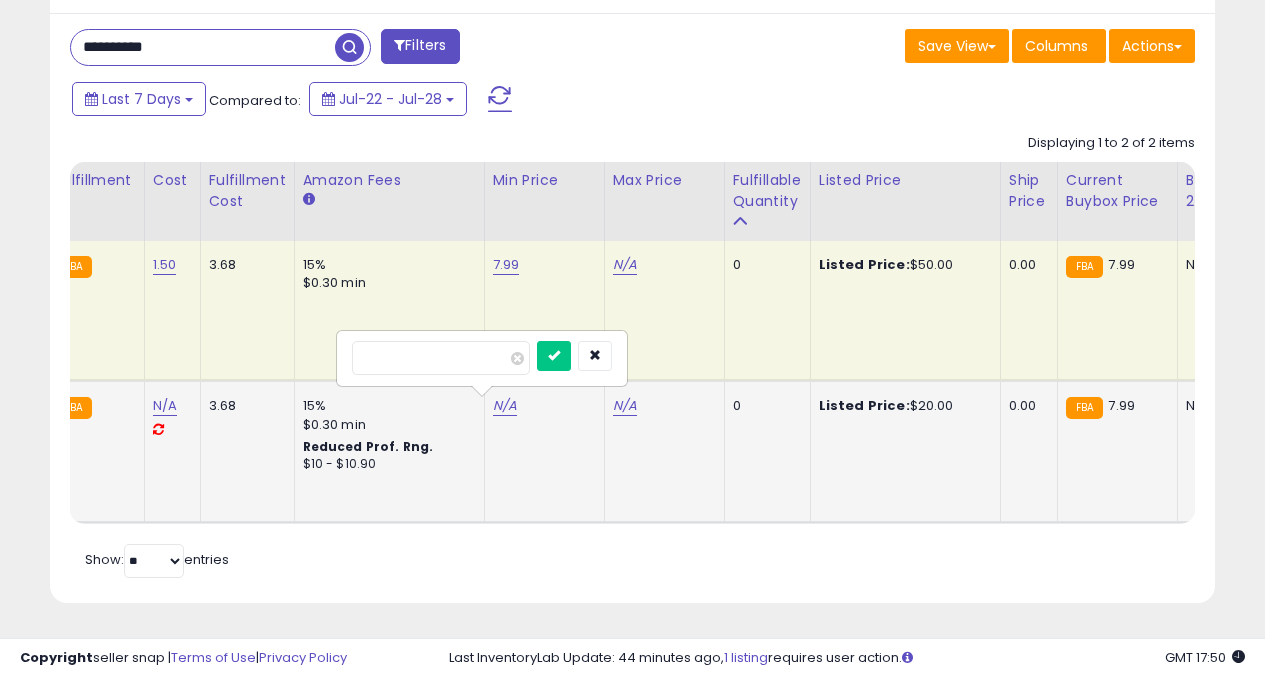 type on "****" 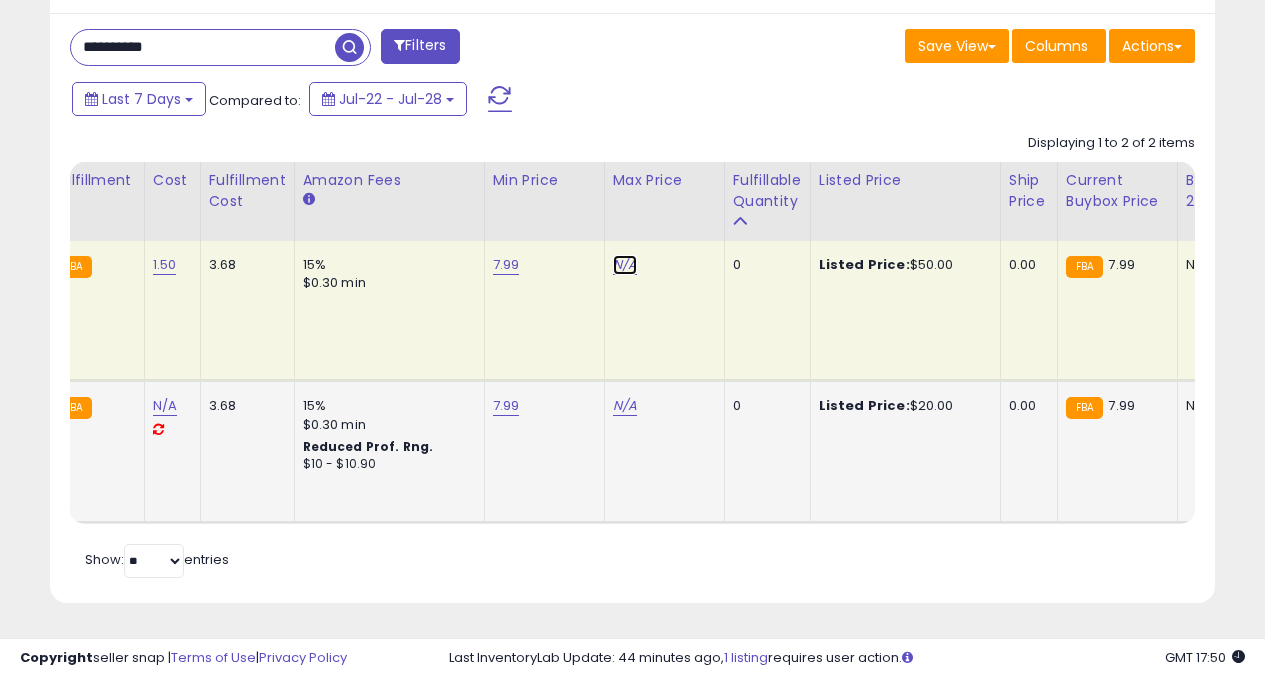 click on "N/A" at bounding box center (625, 265) 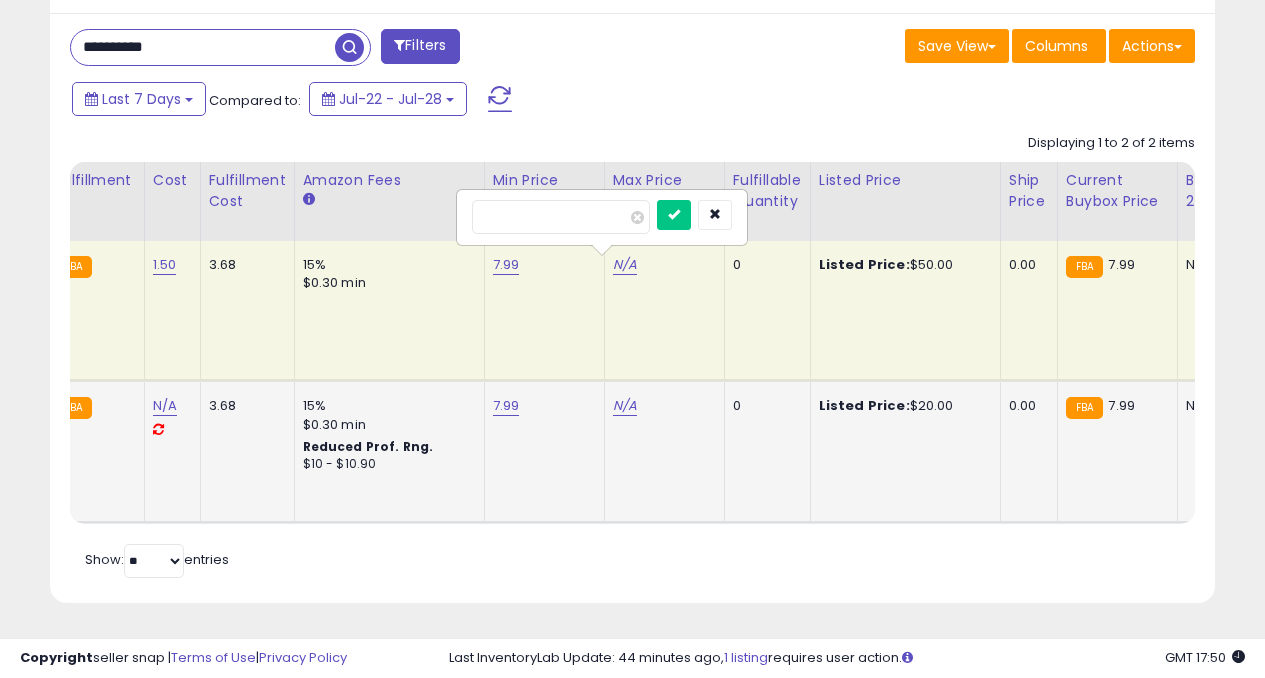 type on "**" 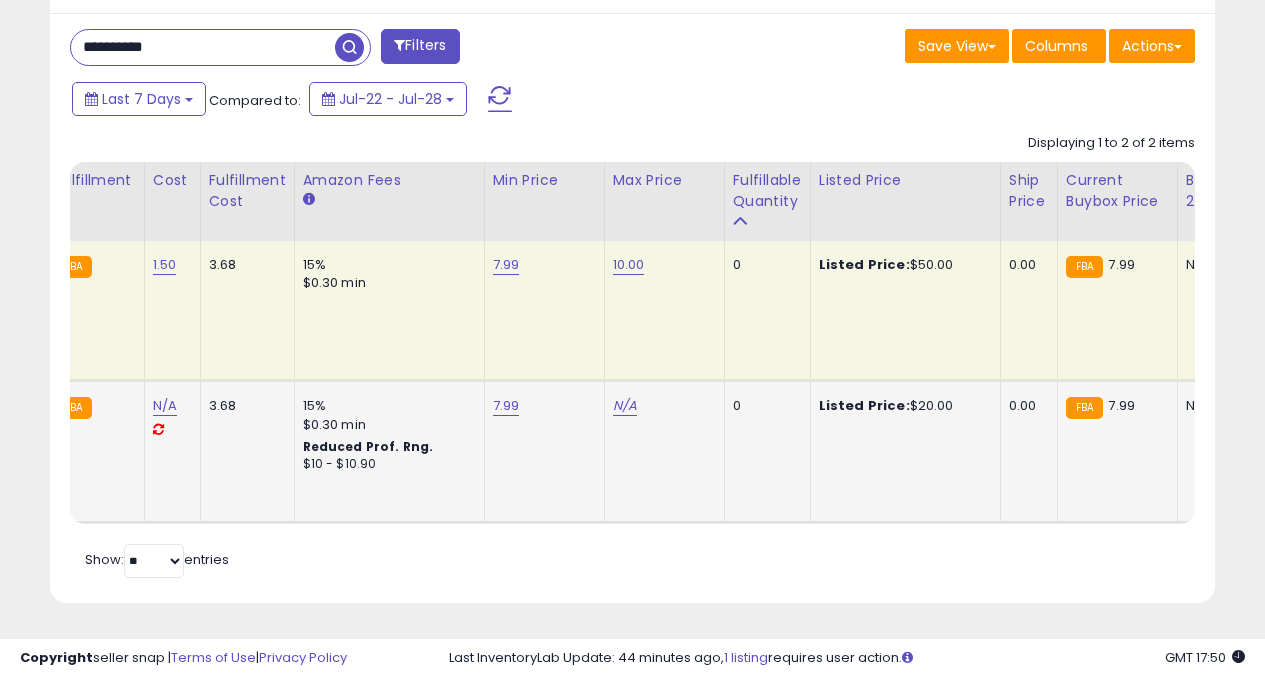 click on "N/A" 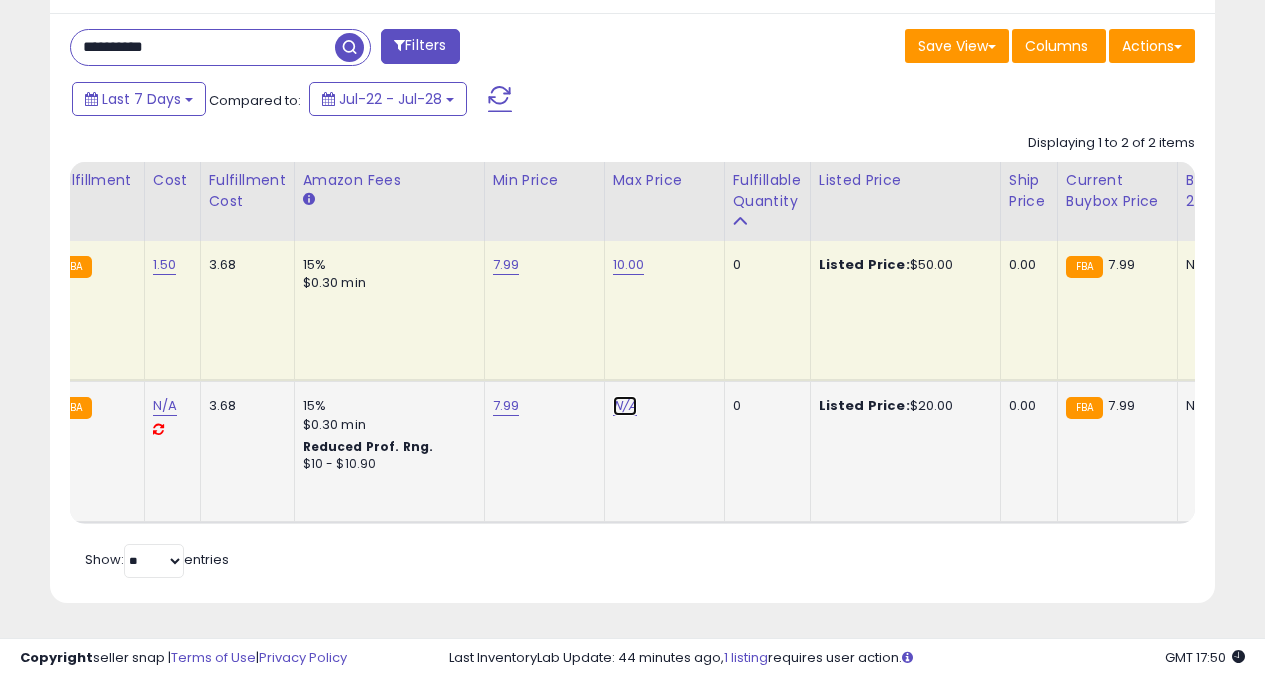 click on "N/A" at bounding box center [625, 406] 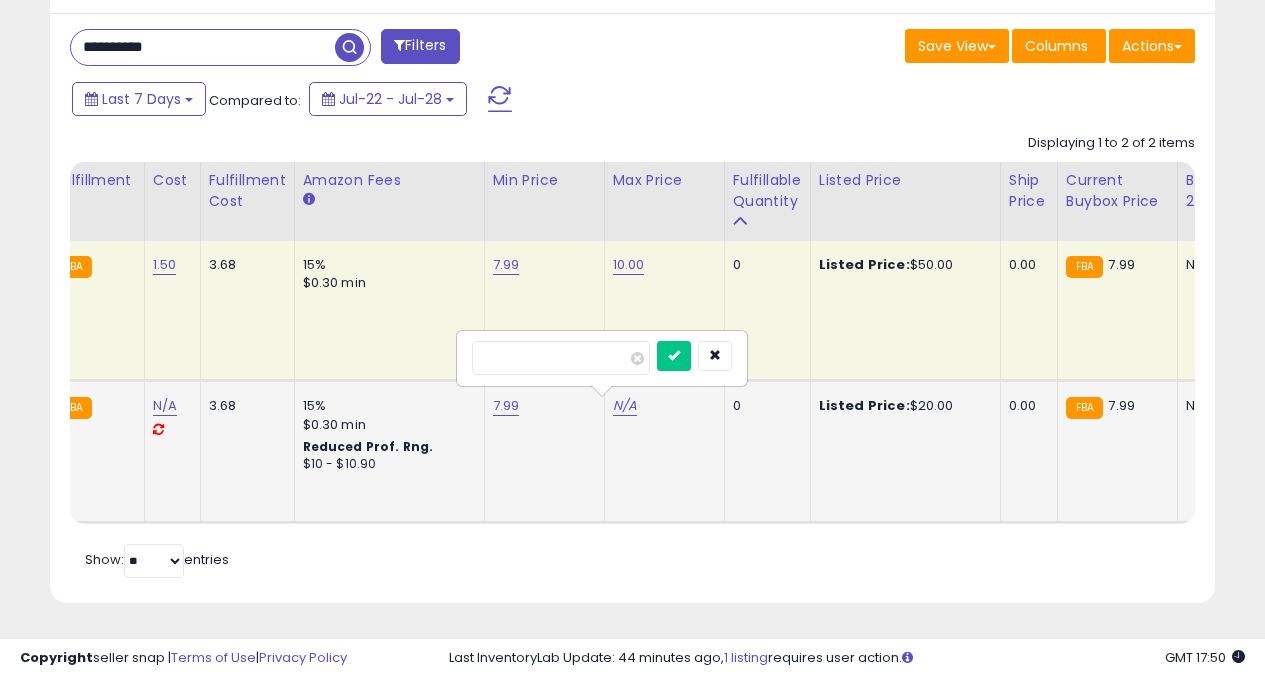 type on "**" 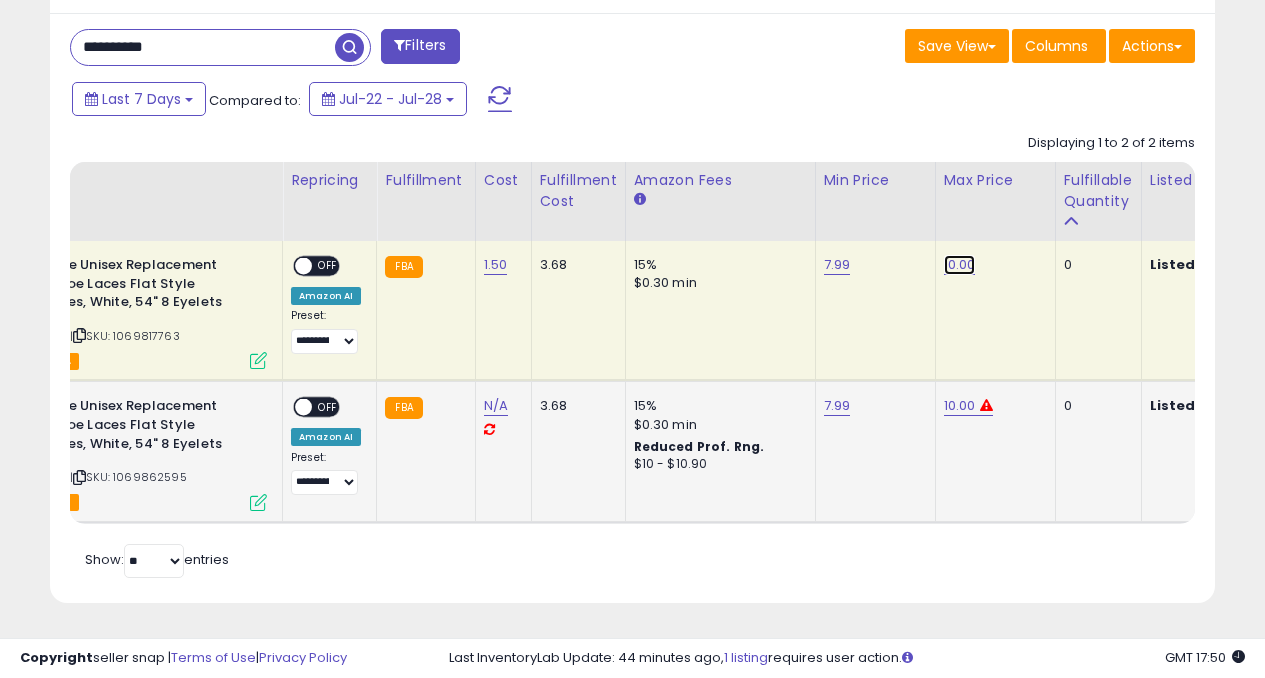 click on "10.00" at bounding box center (960, 265) 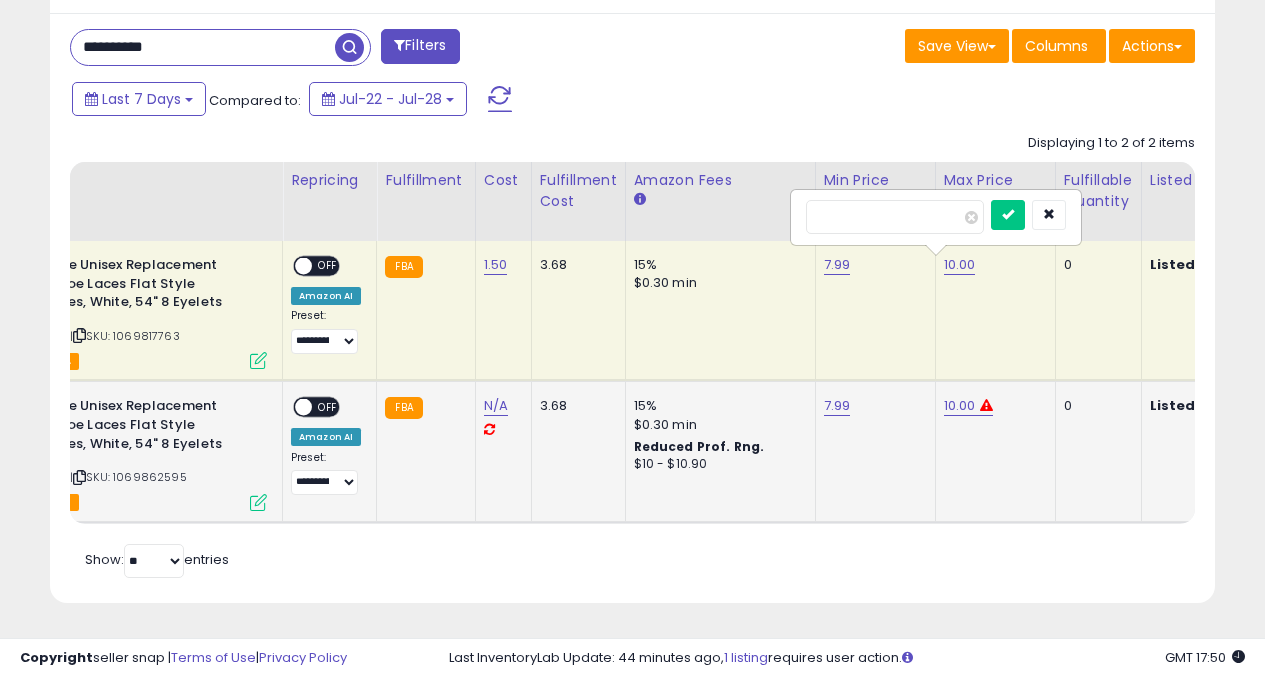 type on "*" 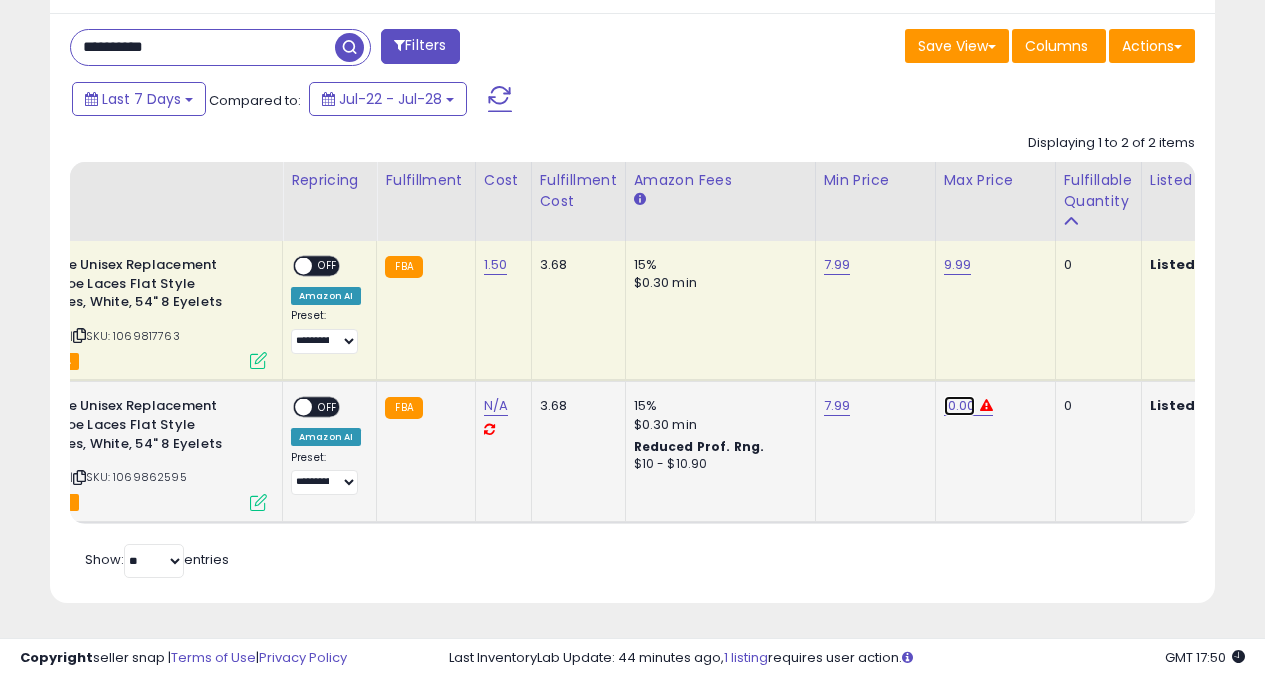 click on "10.00" at bounding box center (958, 265) 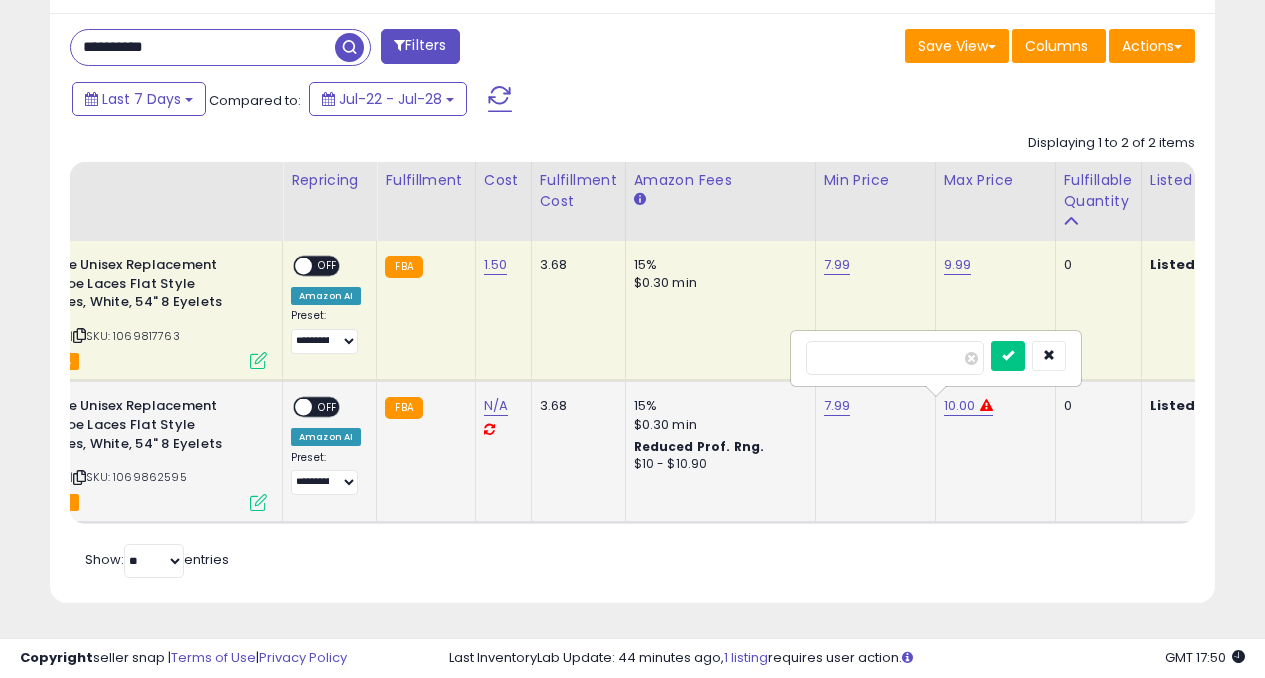 type on "*" 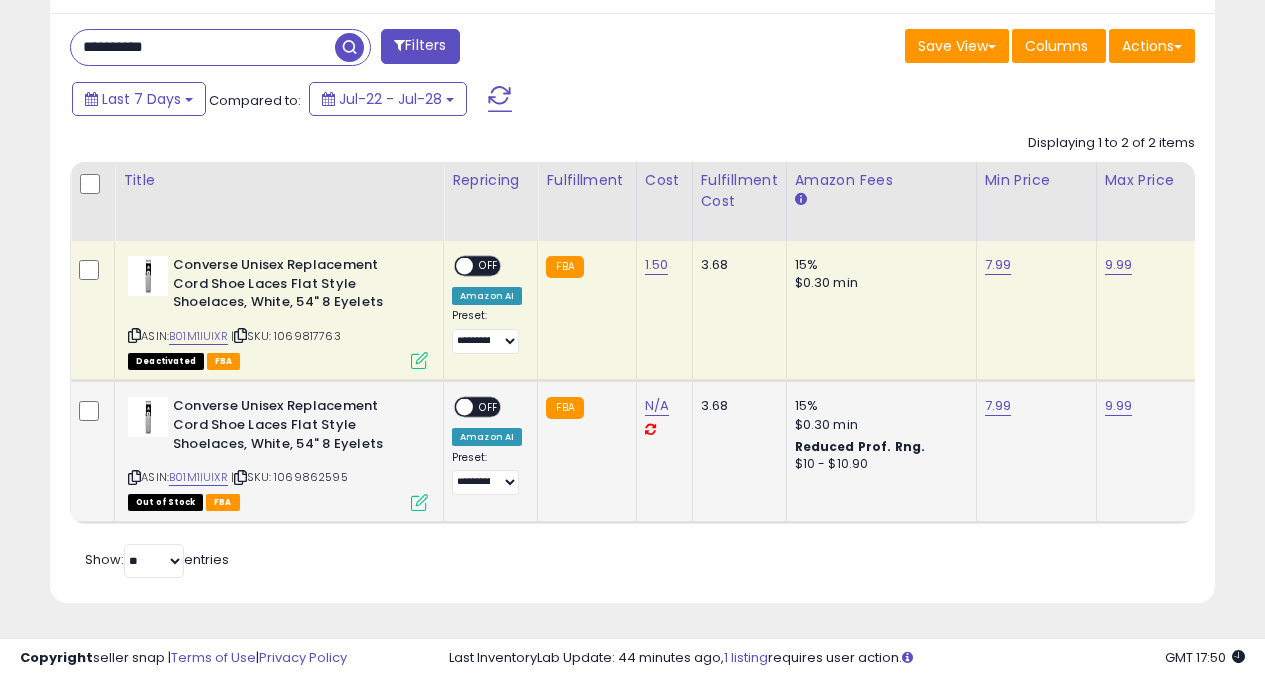click on "**********" at bounding box center [487, 305] 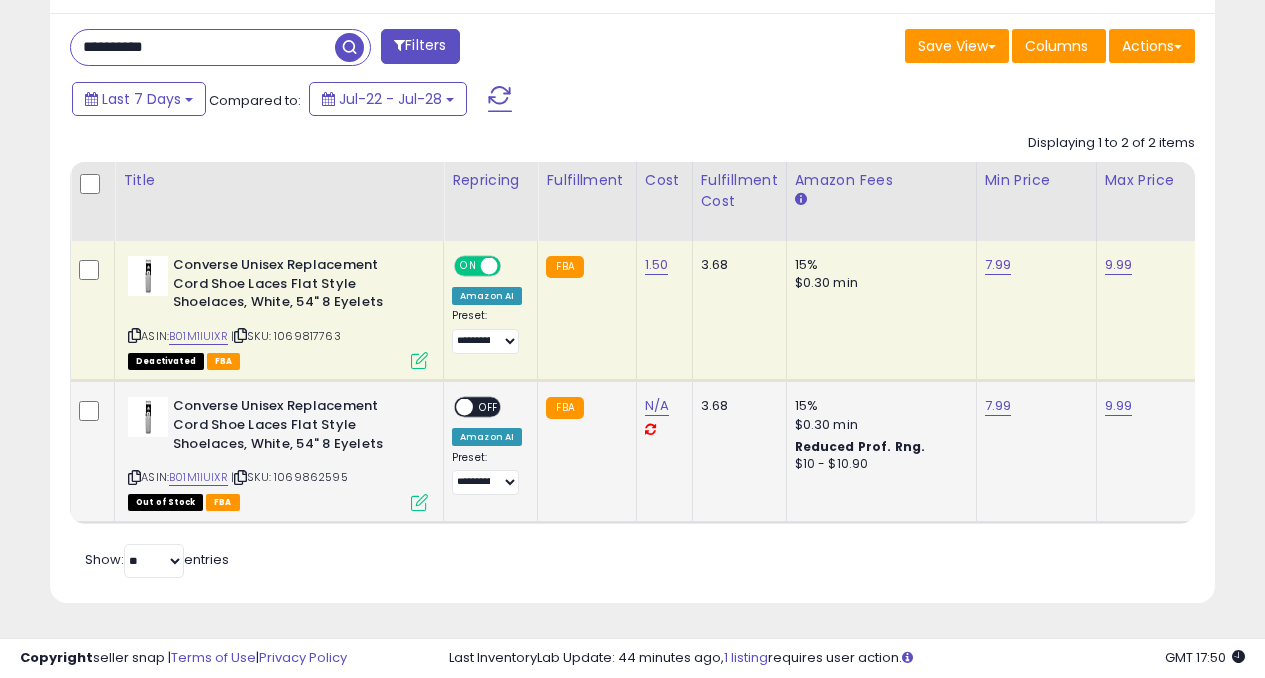 click at bounding box center [464, 407] 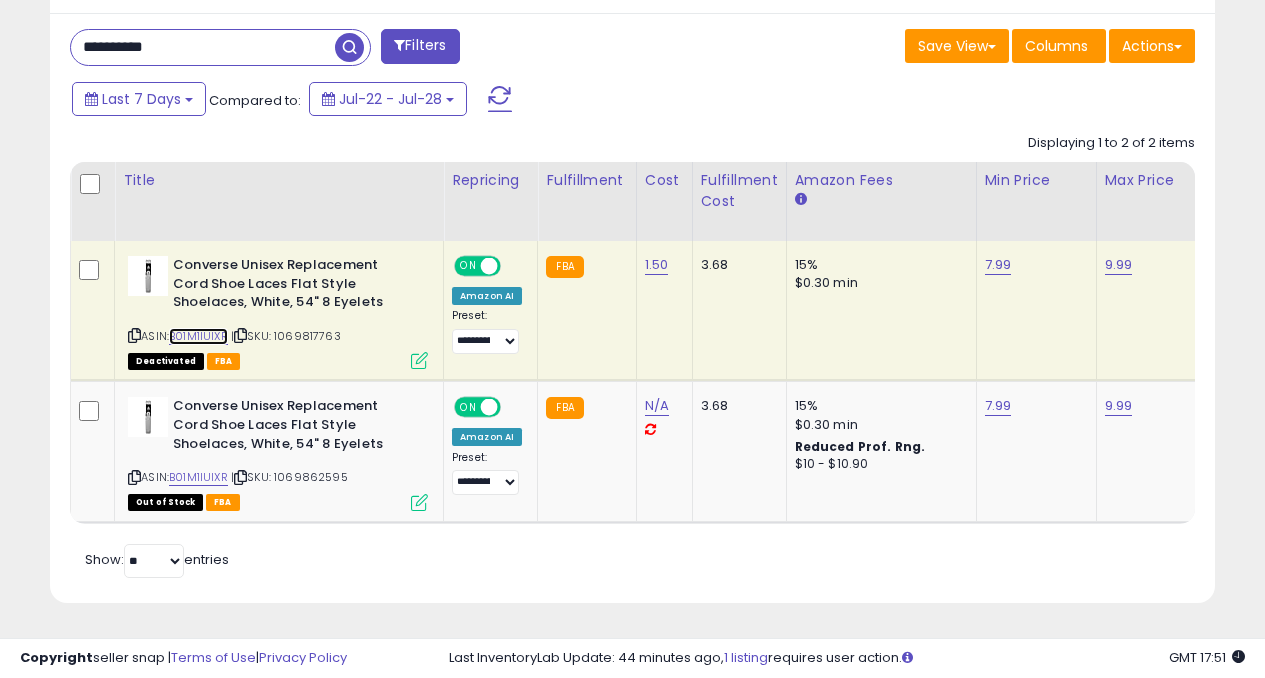 click on "B01M1IUIXR" at bounding box center [198, 336] 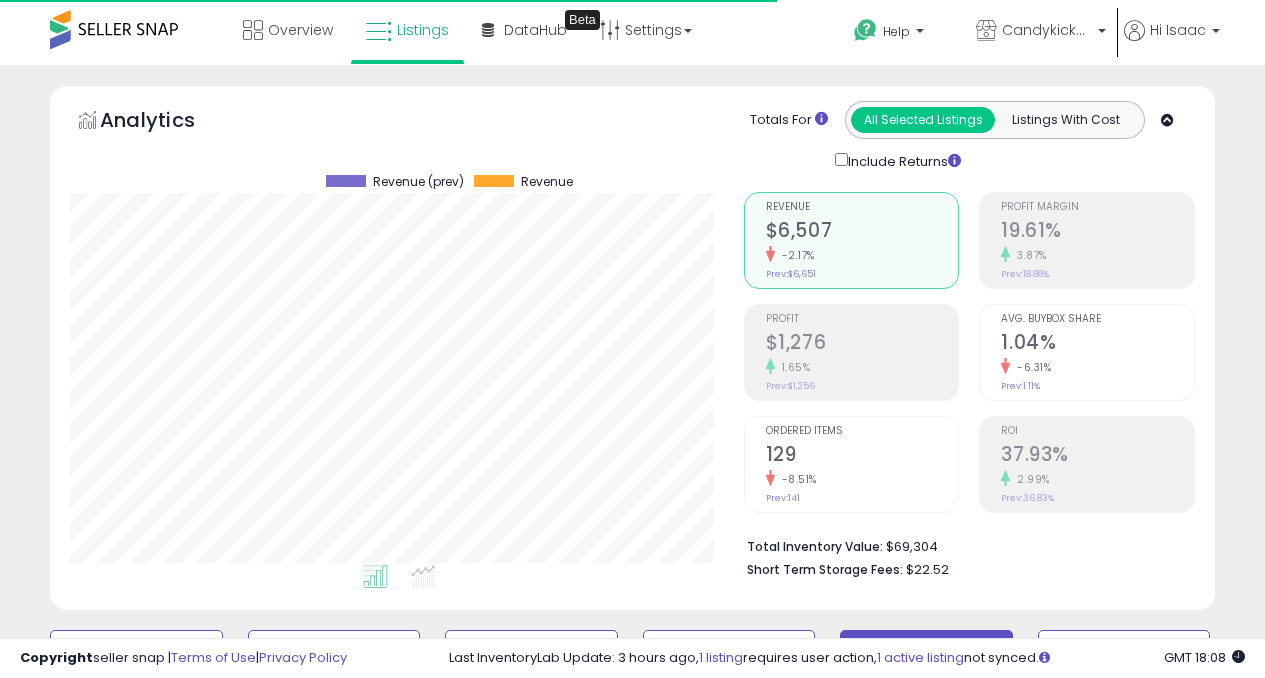 scroll, scrollTop: 0, scrollLeft: 0, axis: both 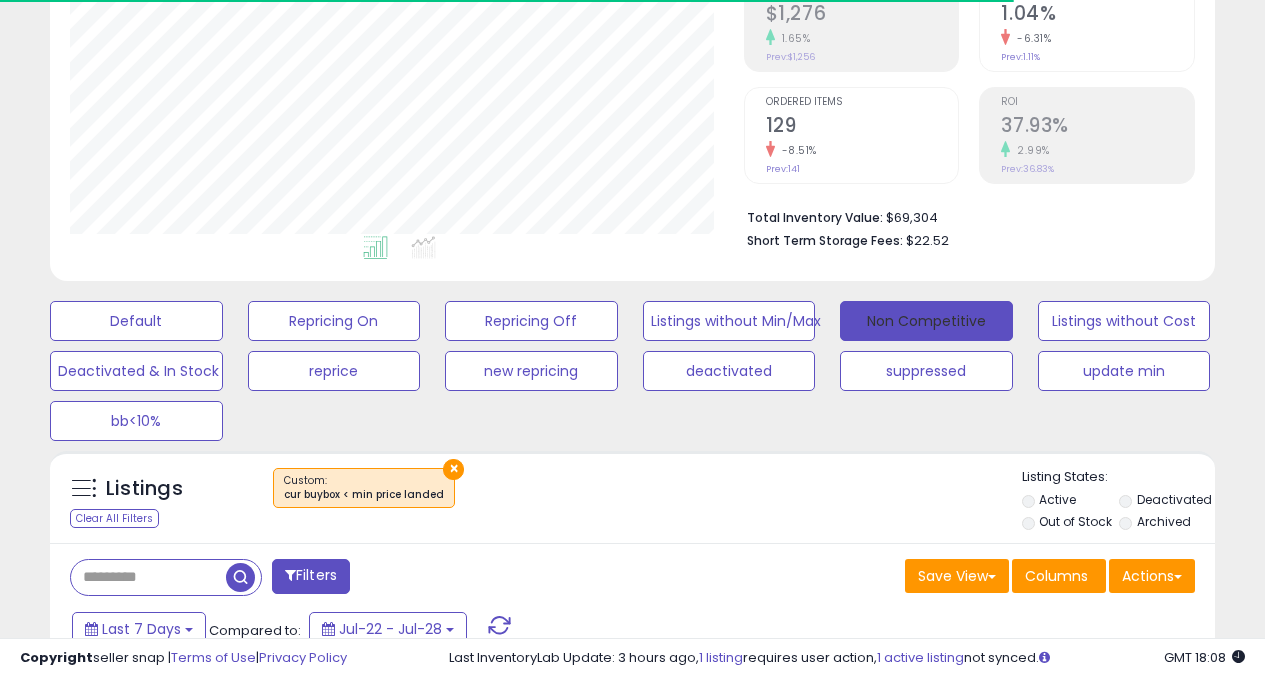 click on "Non Competitive" at bounding box center [926, 321] 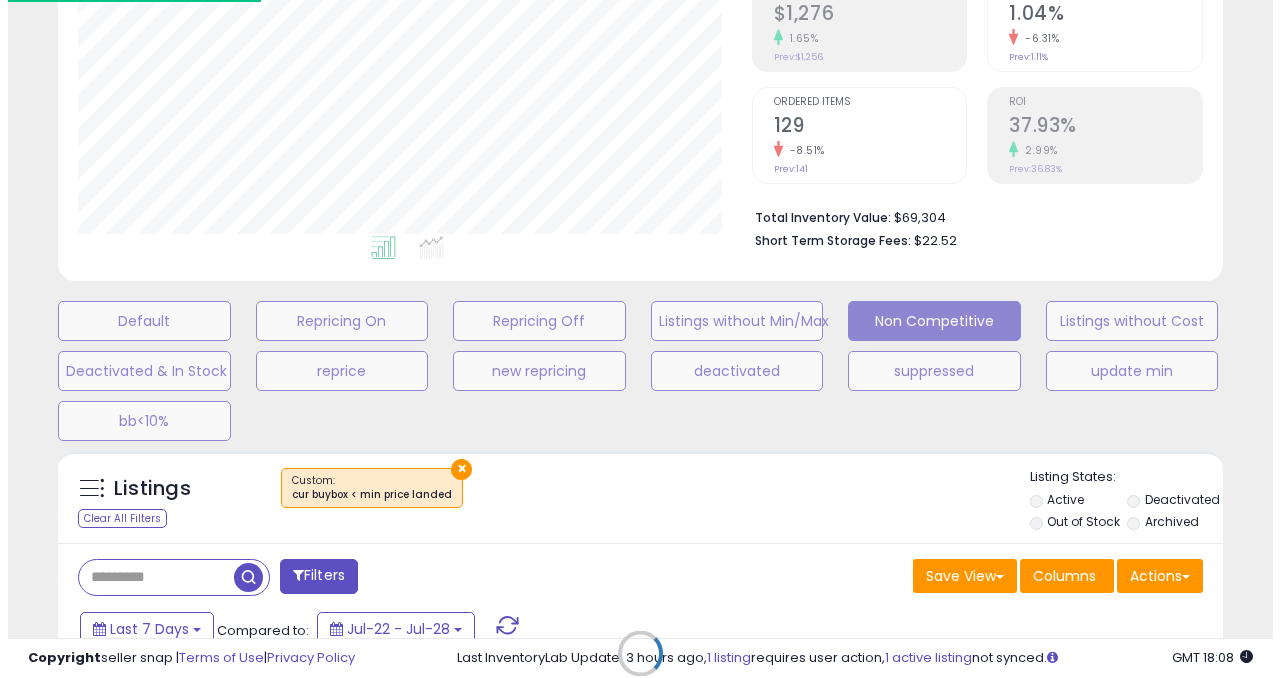 scroll, scrollTop: 999590, scrollLeft: 999317, axis: both 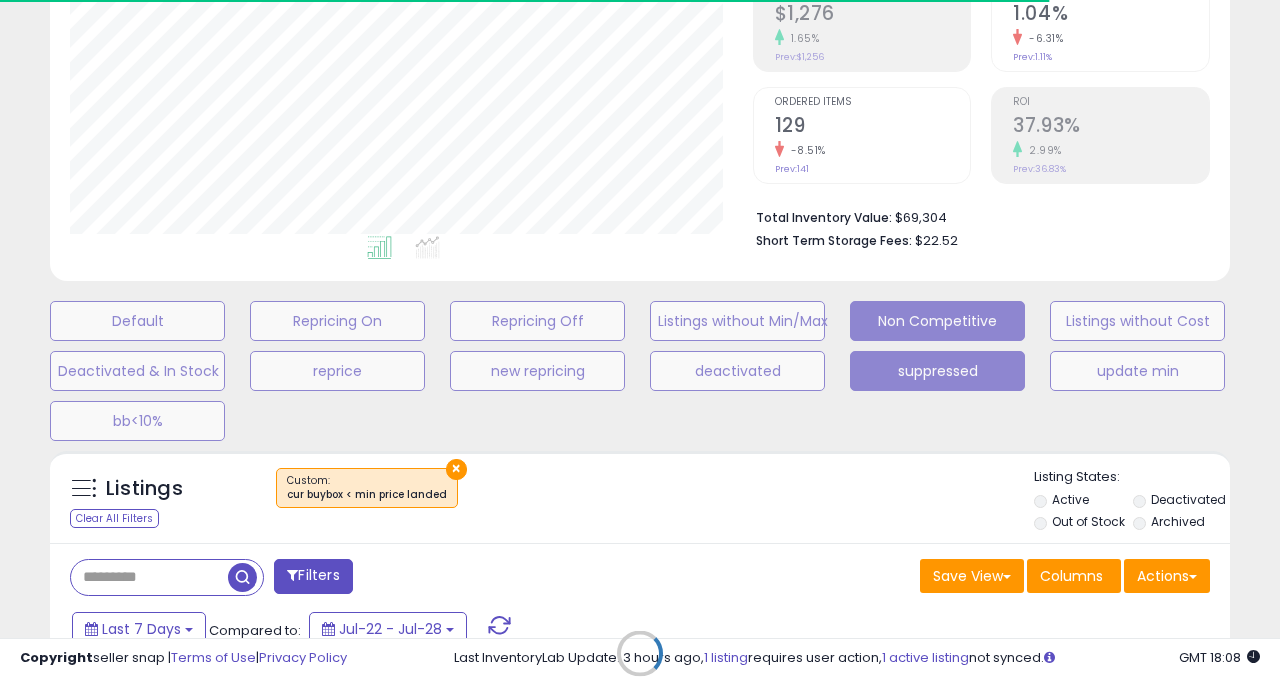 click on "suppressed" at bounding box center (137, 321) 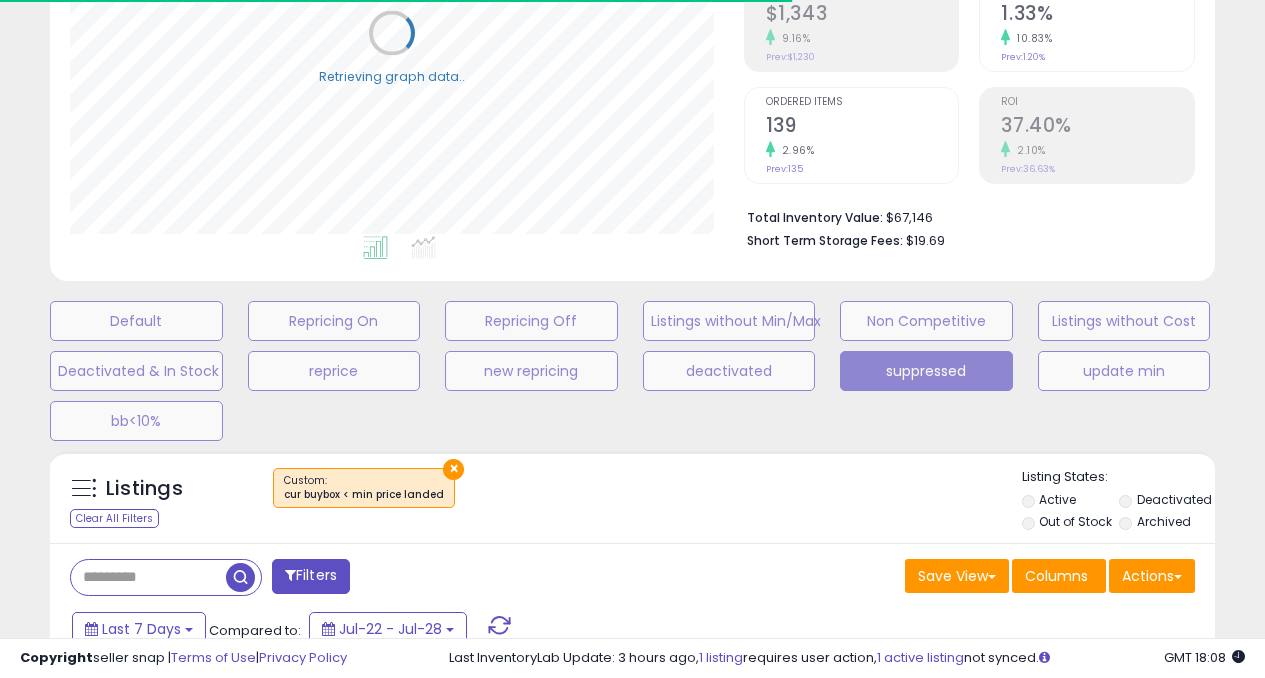 scroll, scrollTop: 410, scrollLeft: 673, axis: both 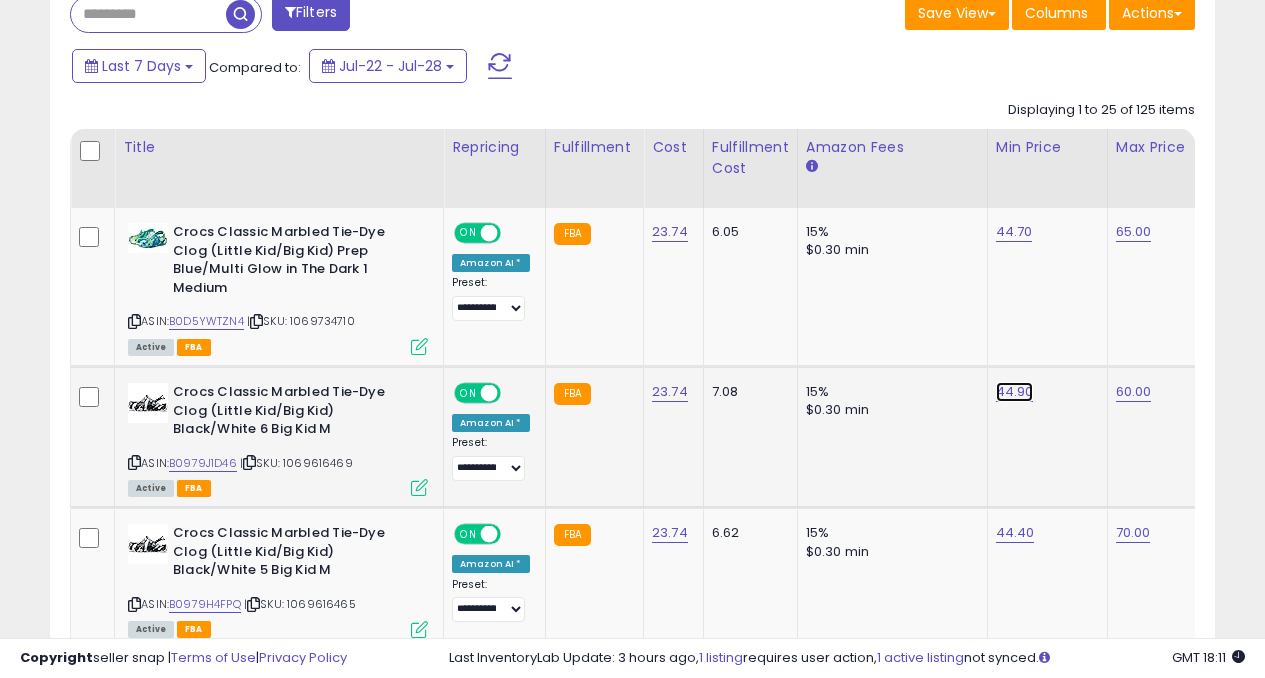 click on "44.90" at bounding box center [1014, 232] 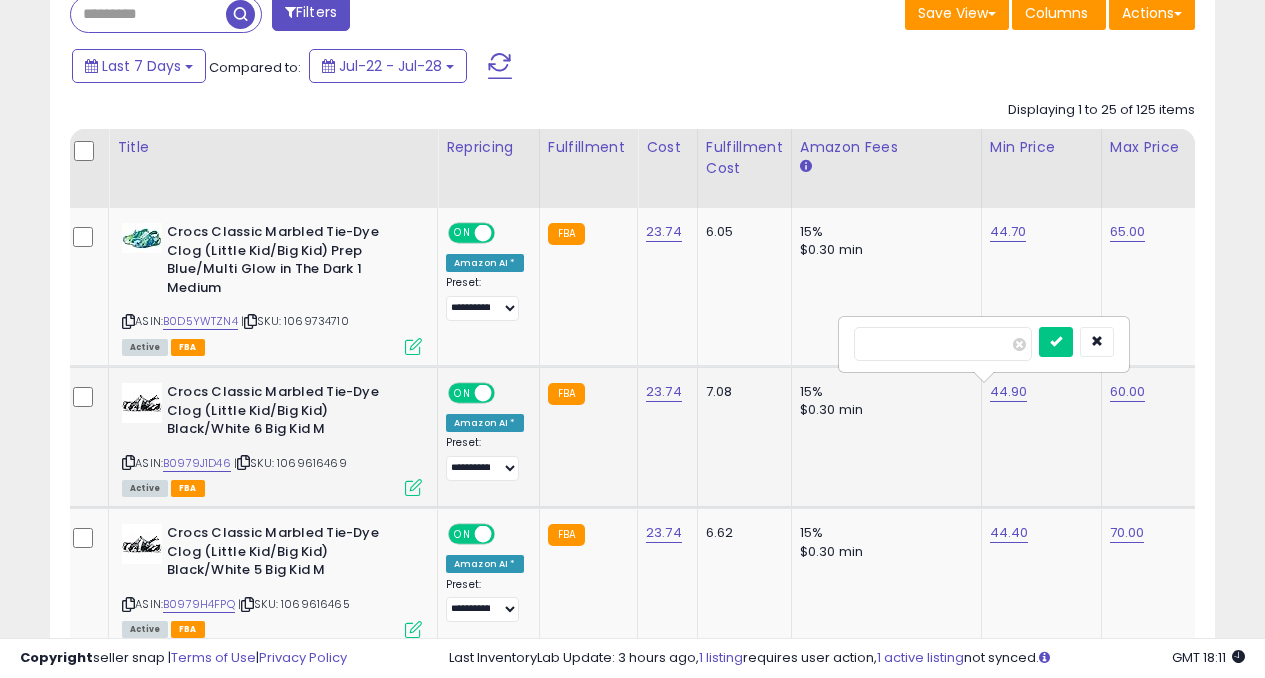 type on "****" 